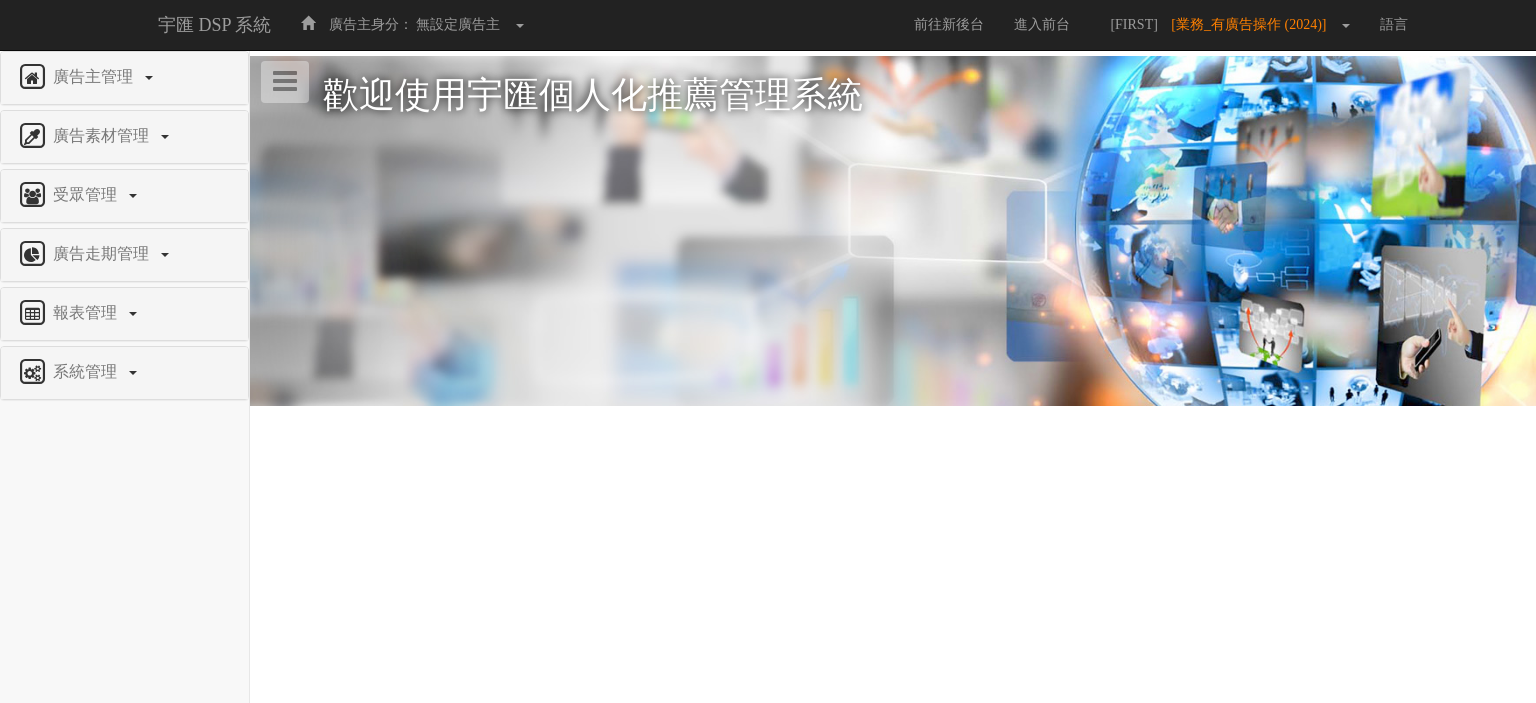 scroll, scrollTop: 0, scrollLeft: 0, axis: both 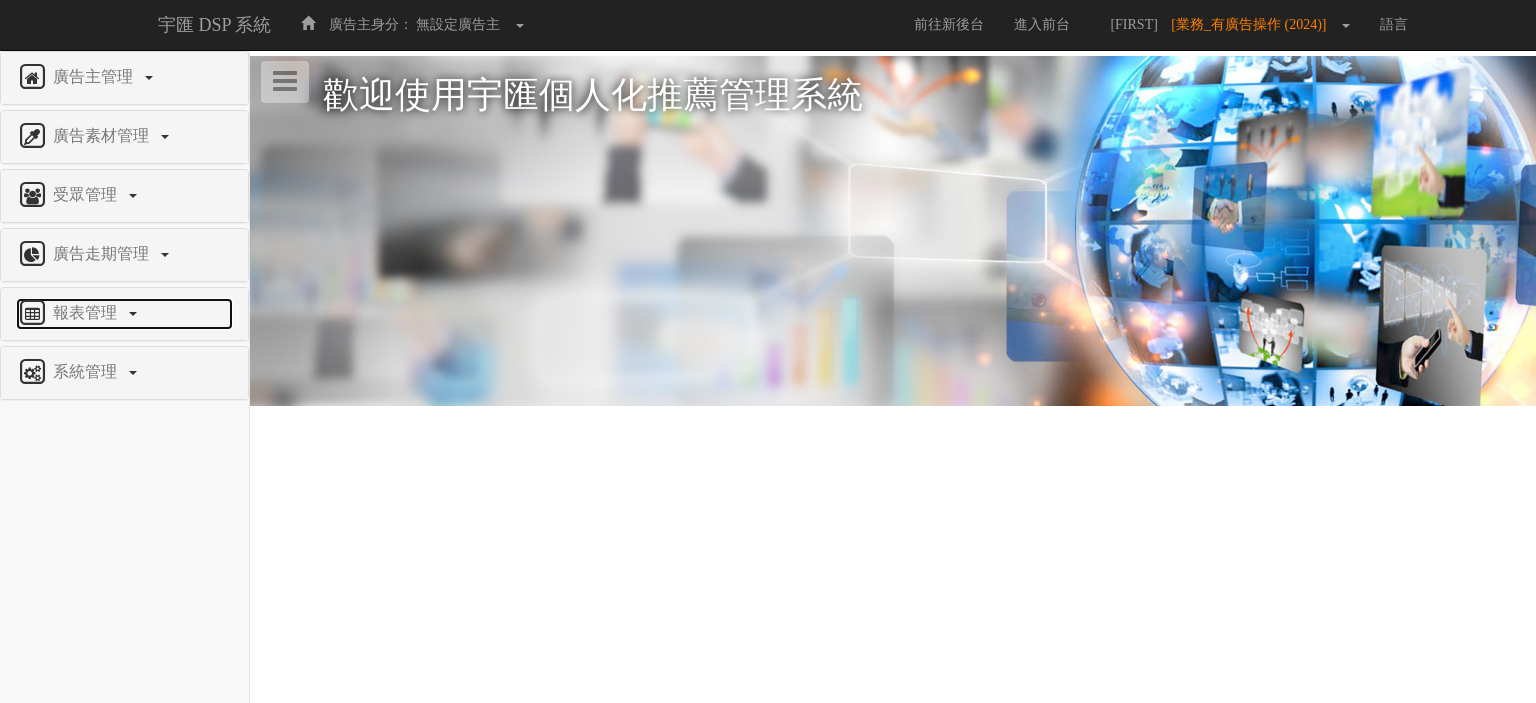 click on "報表管理" at bounding box center [124, 314] 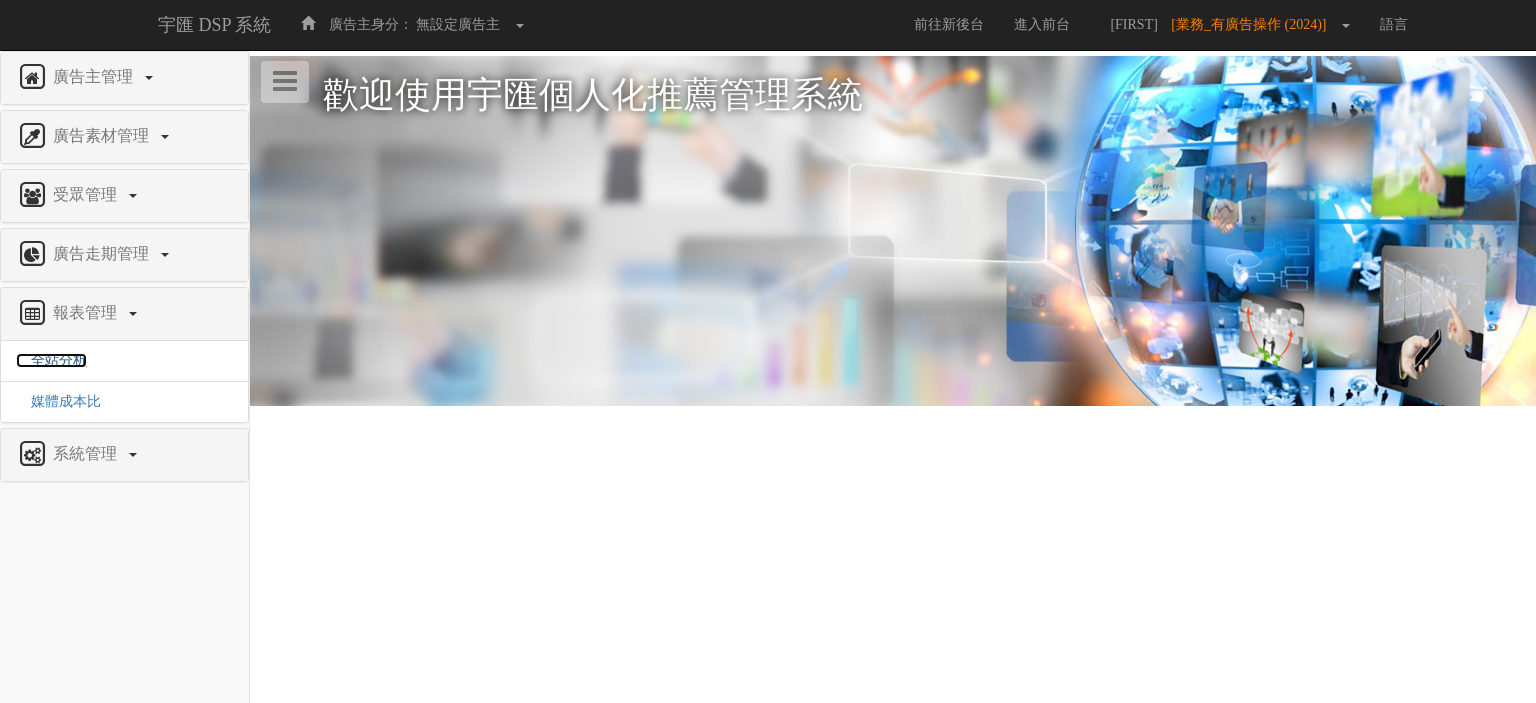 click on "全站分析" at bounding box center (51, 360) 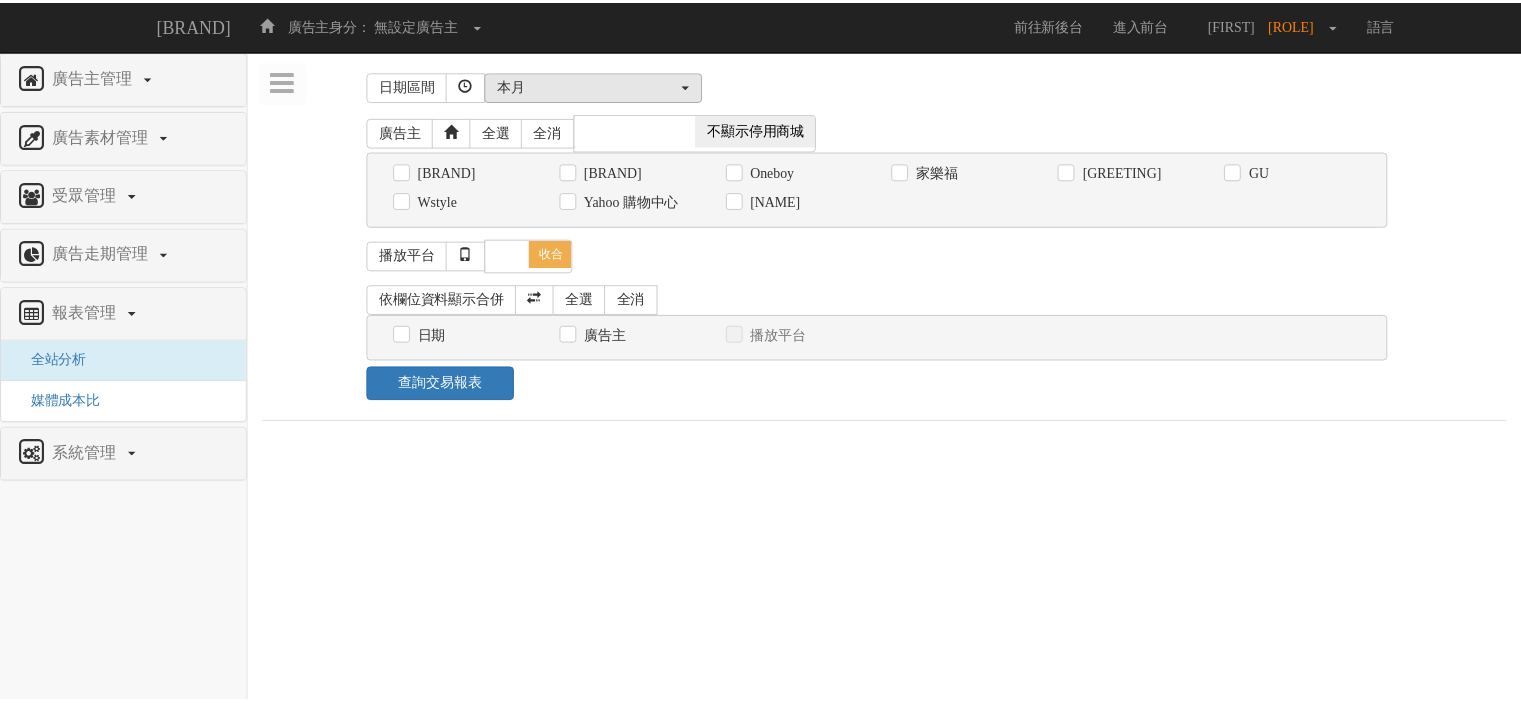 scroll, scrollTop: 0, scrollLeft: 0, axis: both 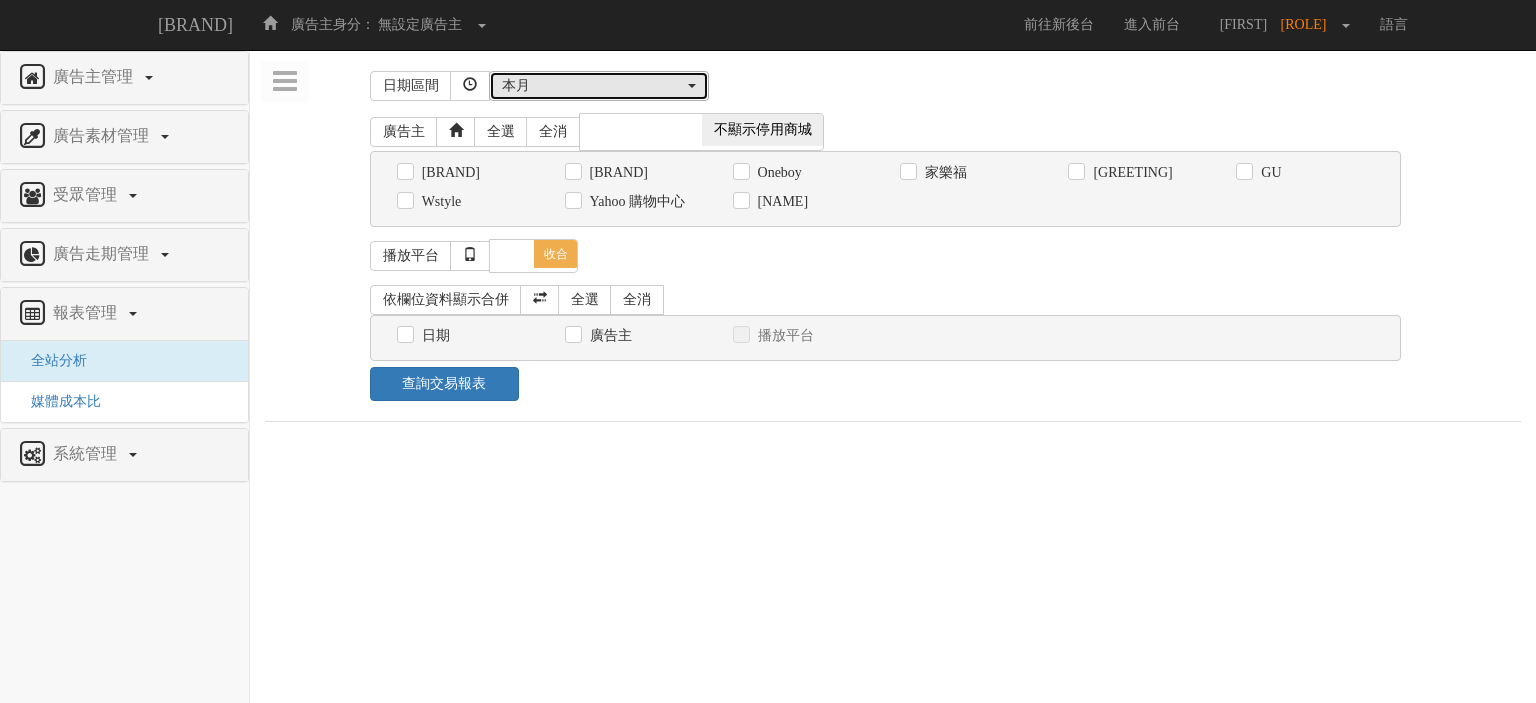 click on "本月" at bounding box center [593, 86] 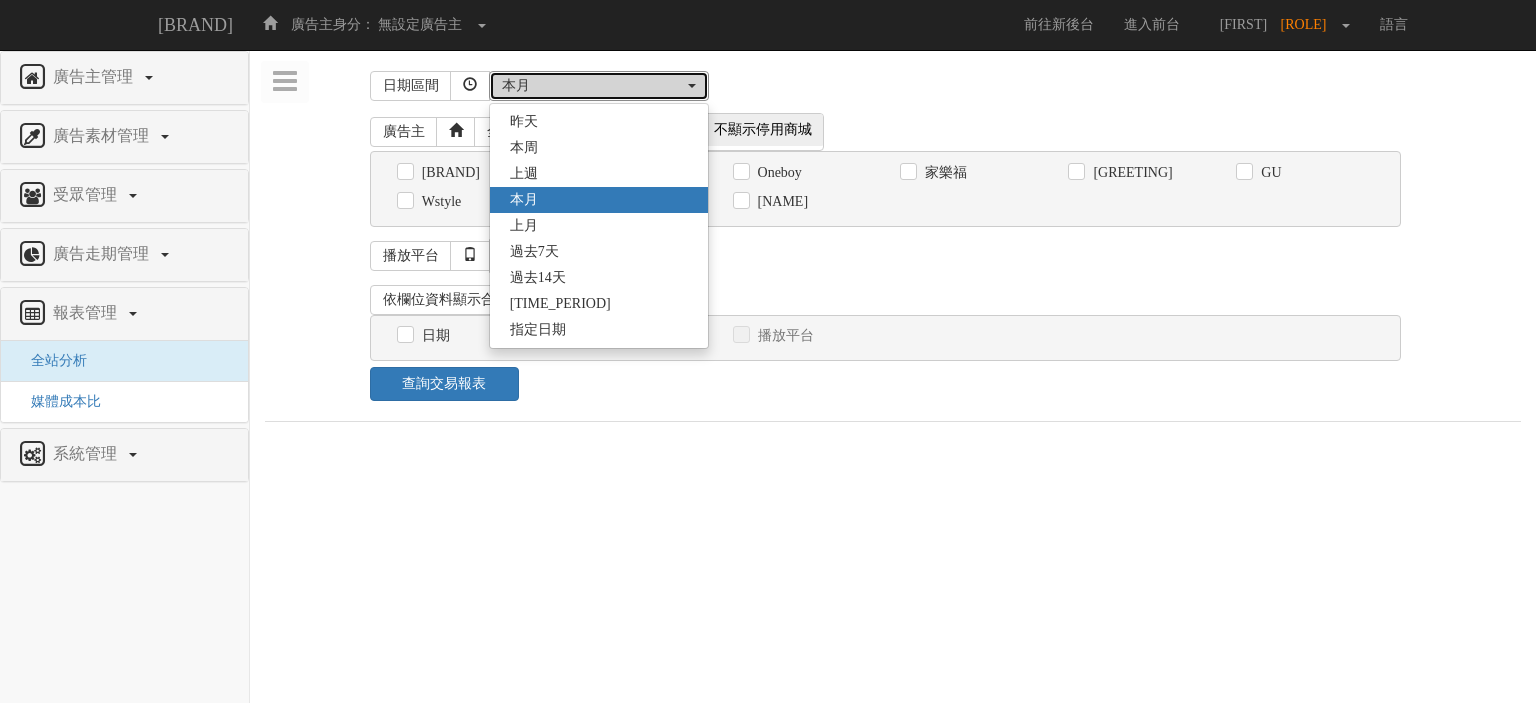 click on "本月" at bounding box center [593, 86] 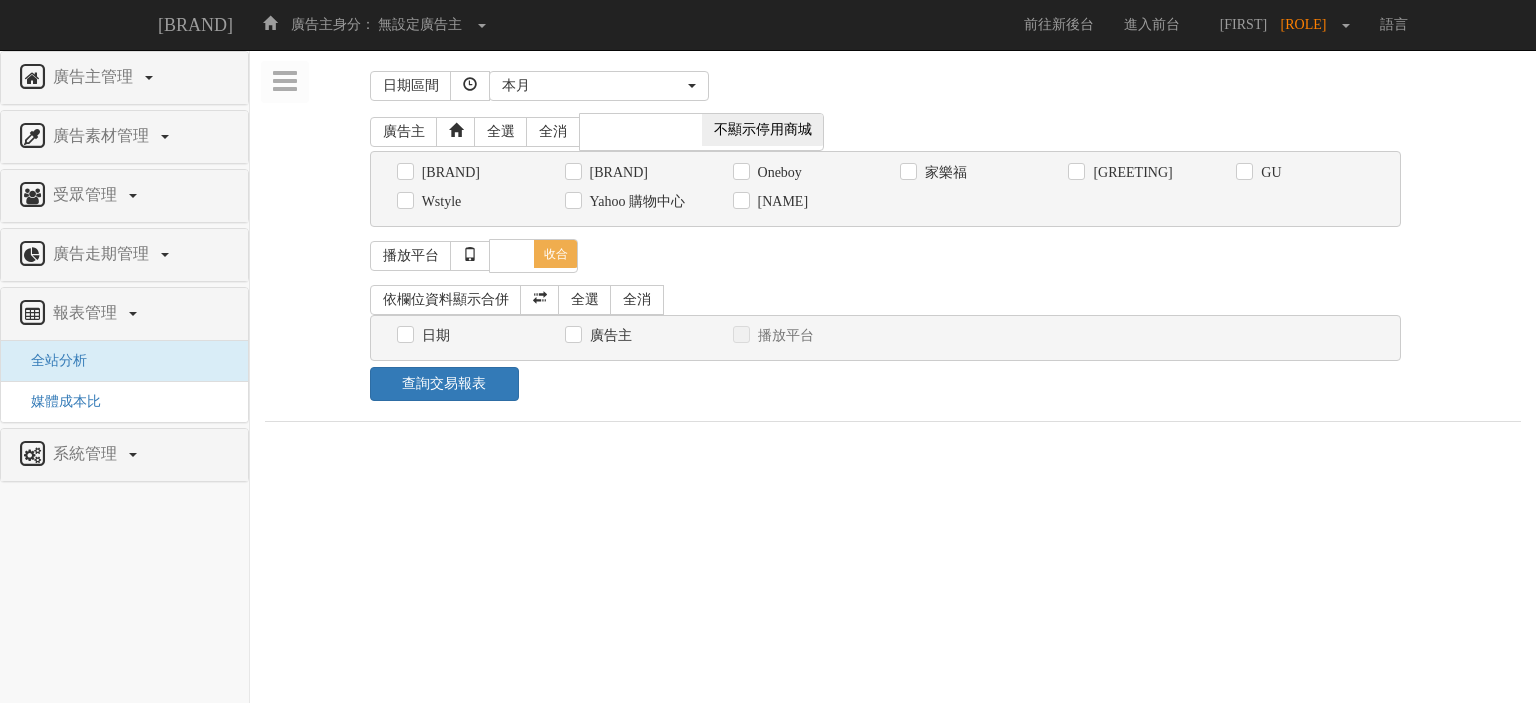 click on "家樂福" at bounding box center (943, 173) 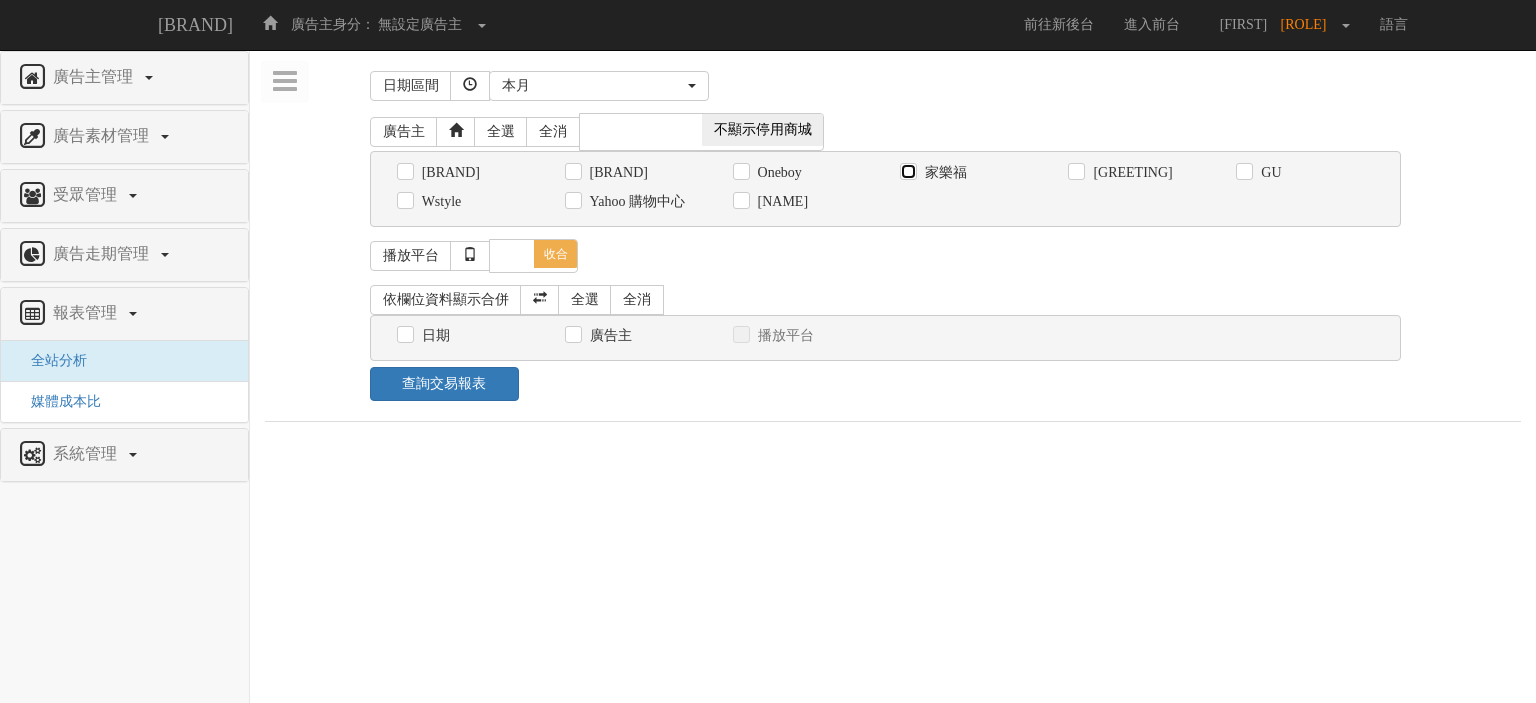 click on "家樂福" at bounding box center [906, 172] 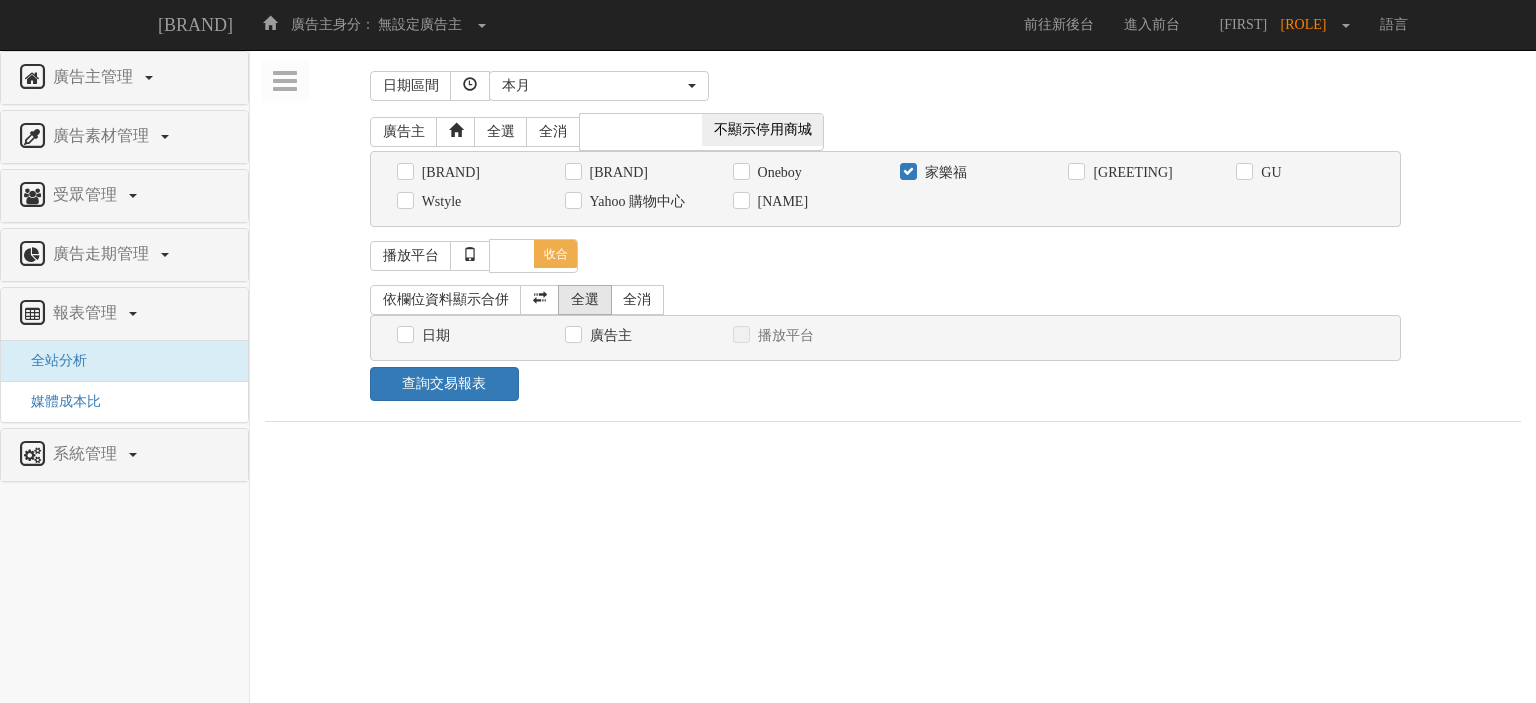 click on "全選" at bounding box center [585, 300] 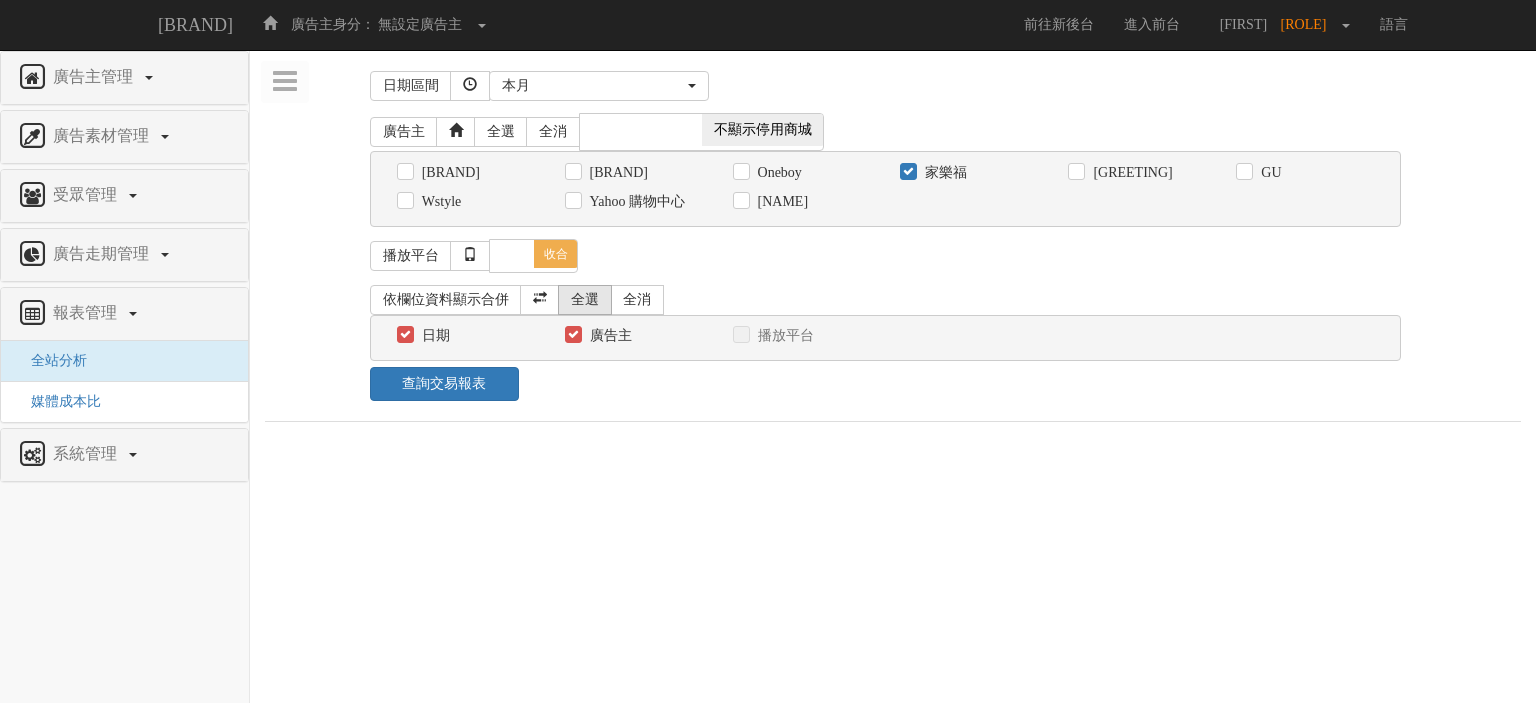 checkbox on "true" 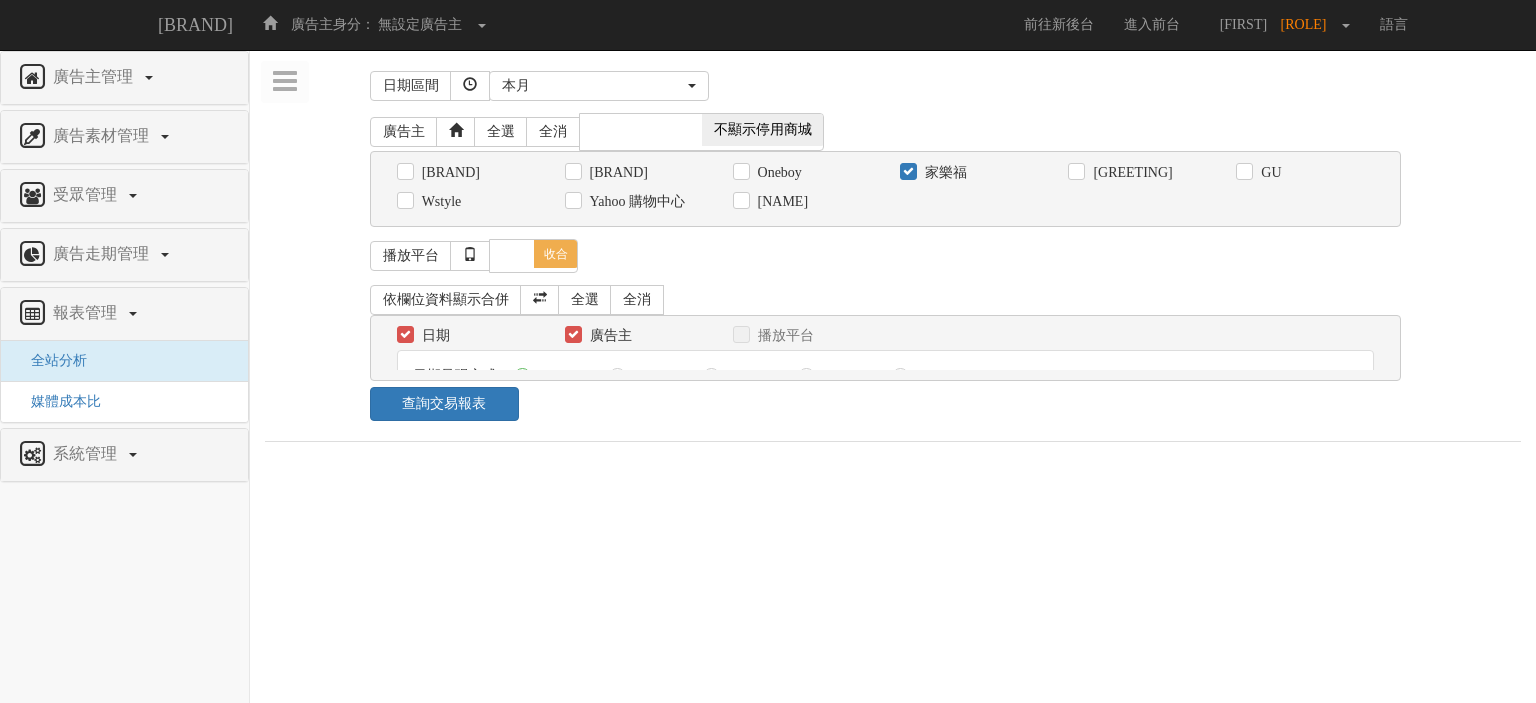 click on "日期呈現方式：
依日呈現
依周呈現
依月呈現
依季呈現
依年呈現" at bounding box center (886, 376) 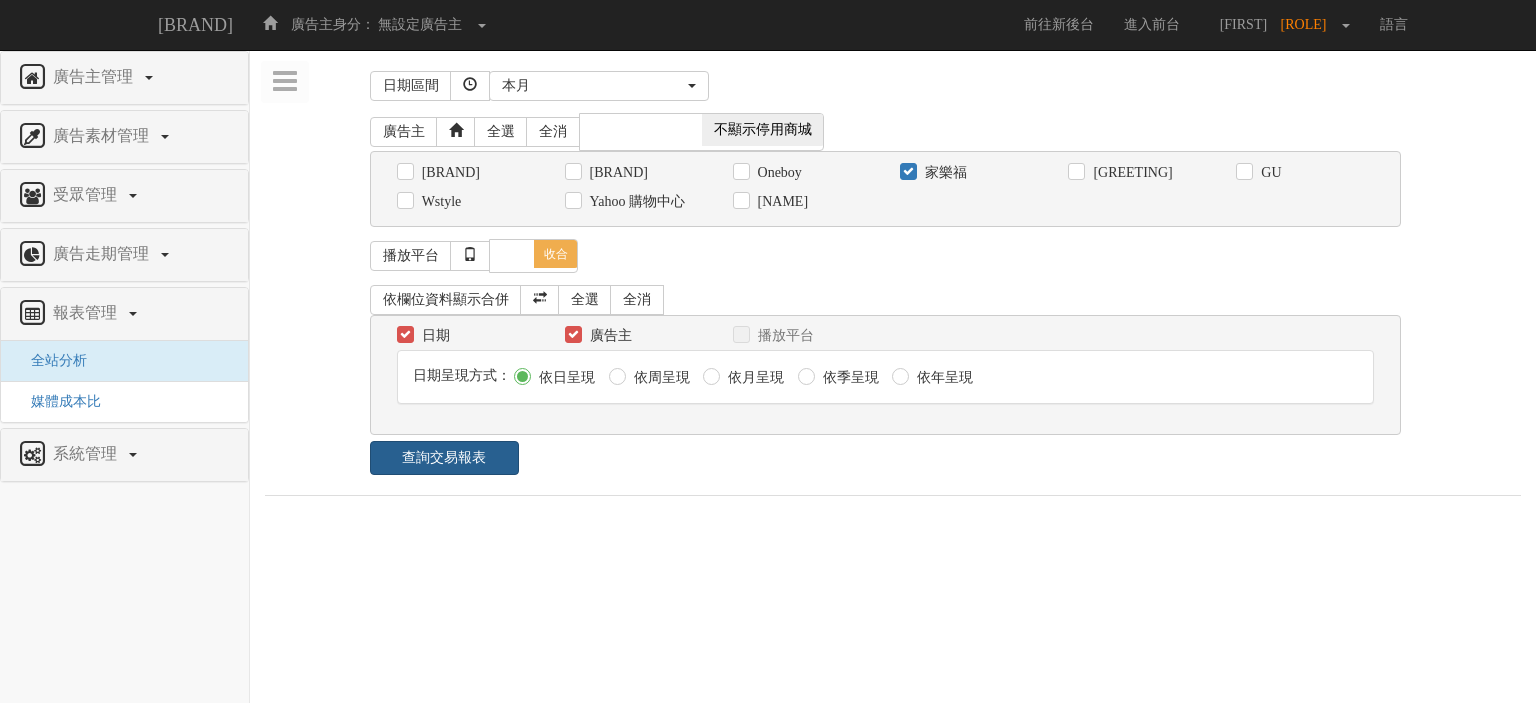click on "查詢交易報表" at bounding box center (444, 458) 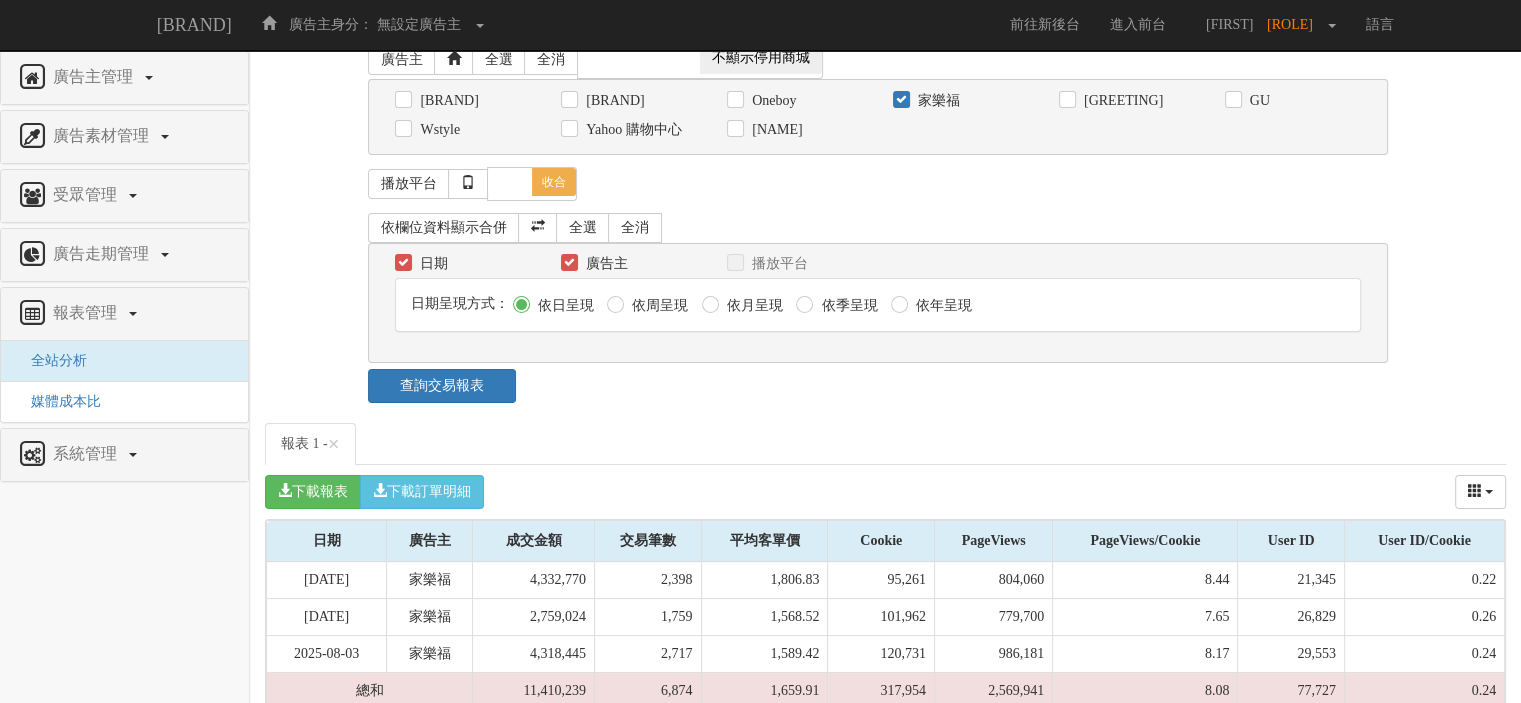 scroll, scrollTop: 138, scrollLeft: 0, axis: vertical 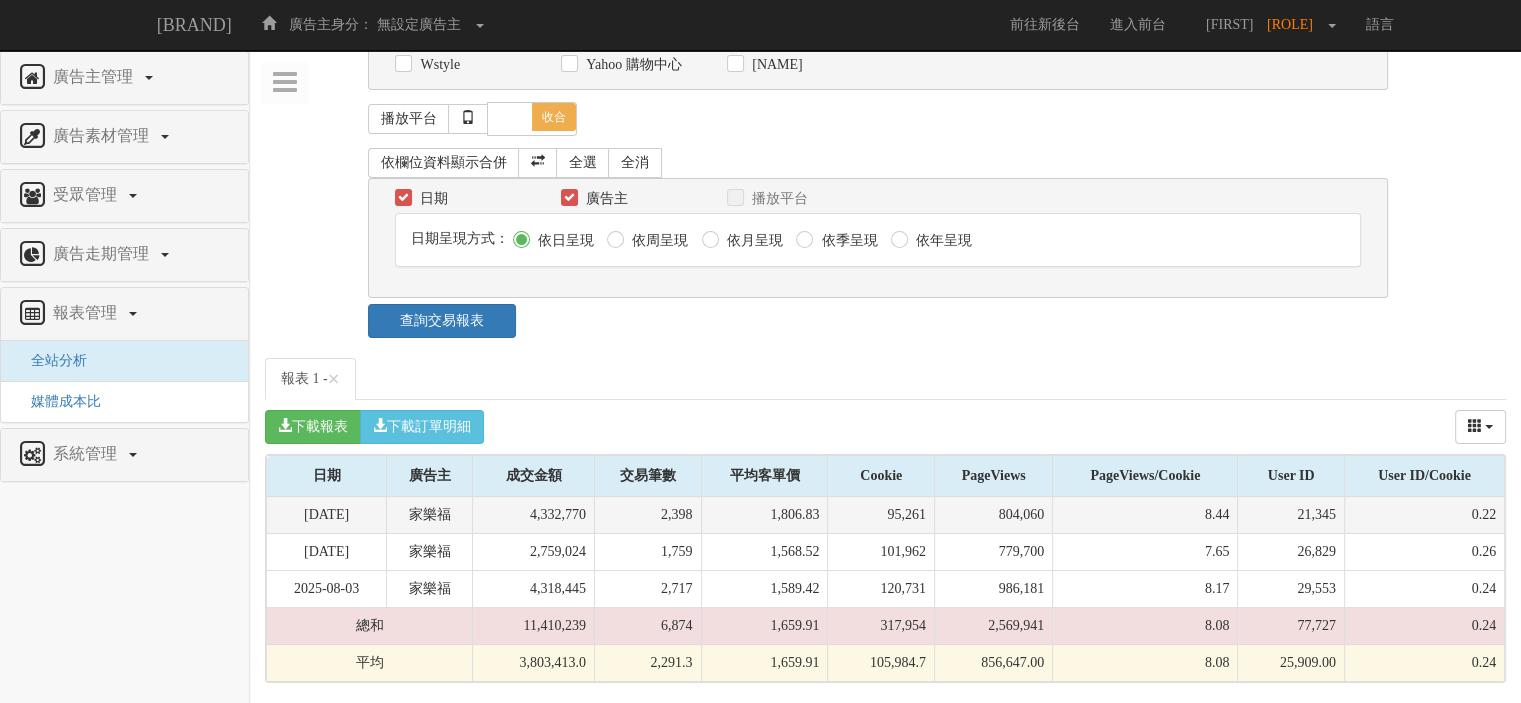 click on "1,806.83" at bounding box center [764, 515] 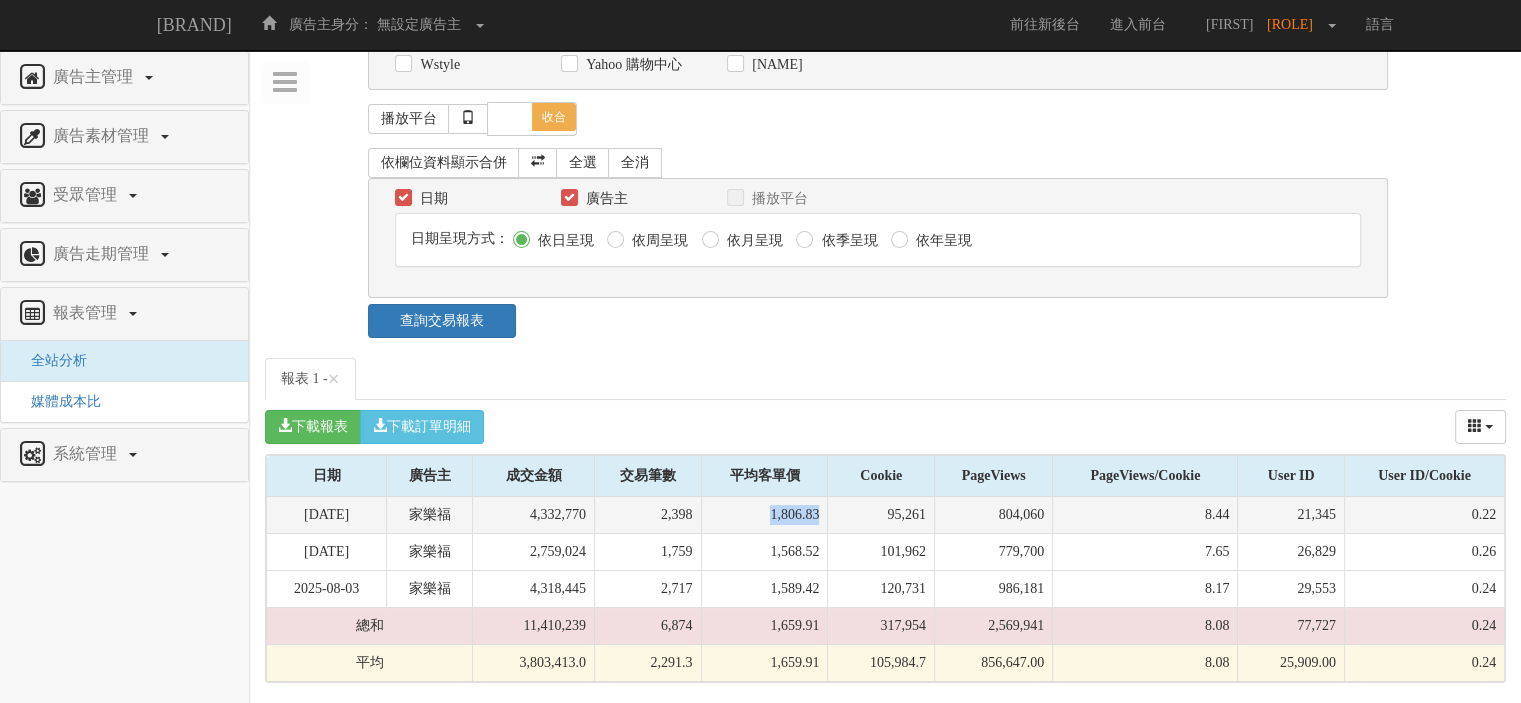 click on "1,806.83" at bounding box center (764, 515) 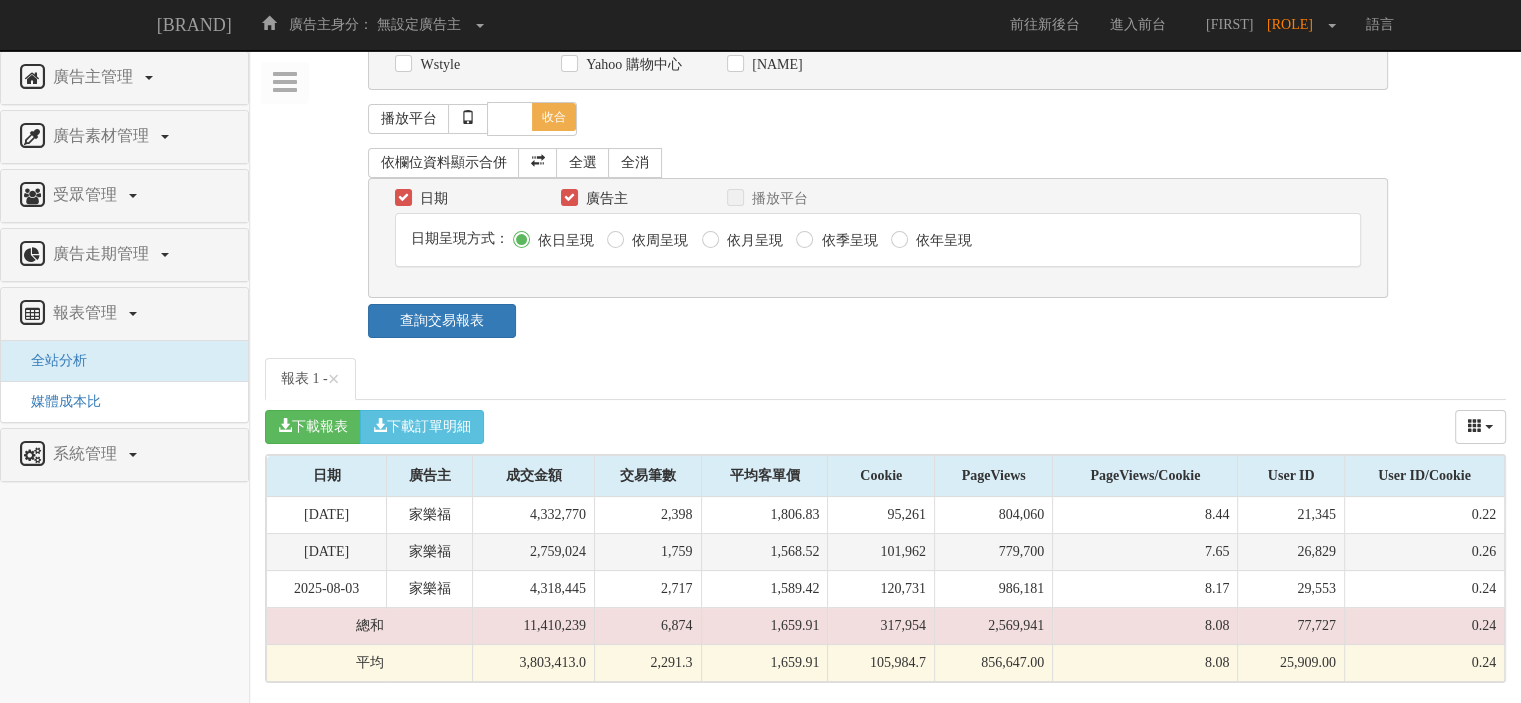 click on "1,568.52" at bounding box center (764, 552) 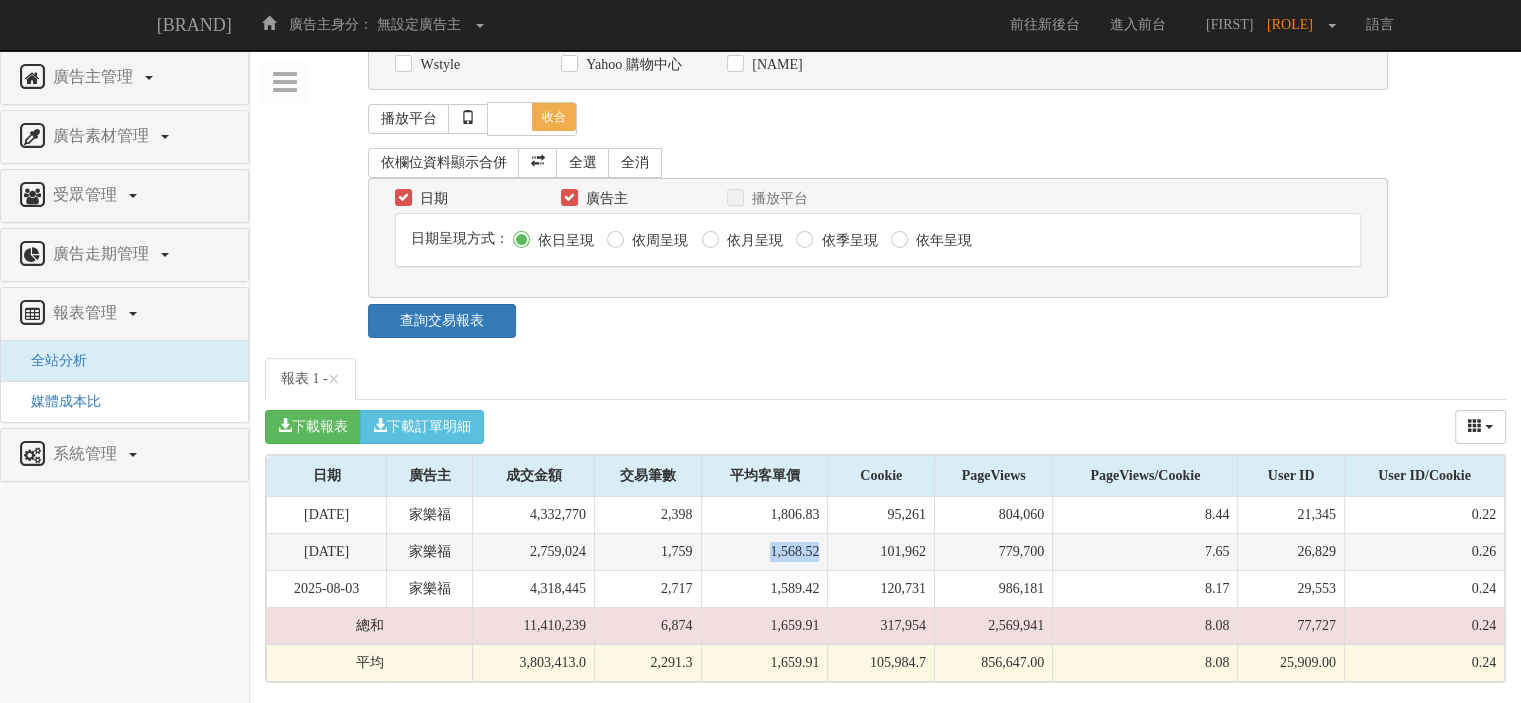 click on "1,568.52" at bounding box center (764, 552) 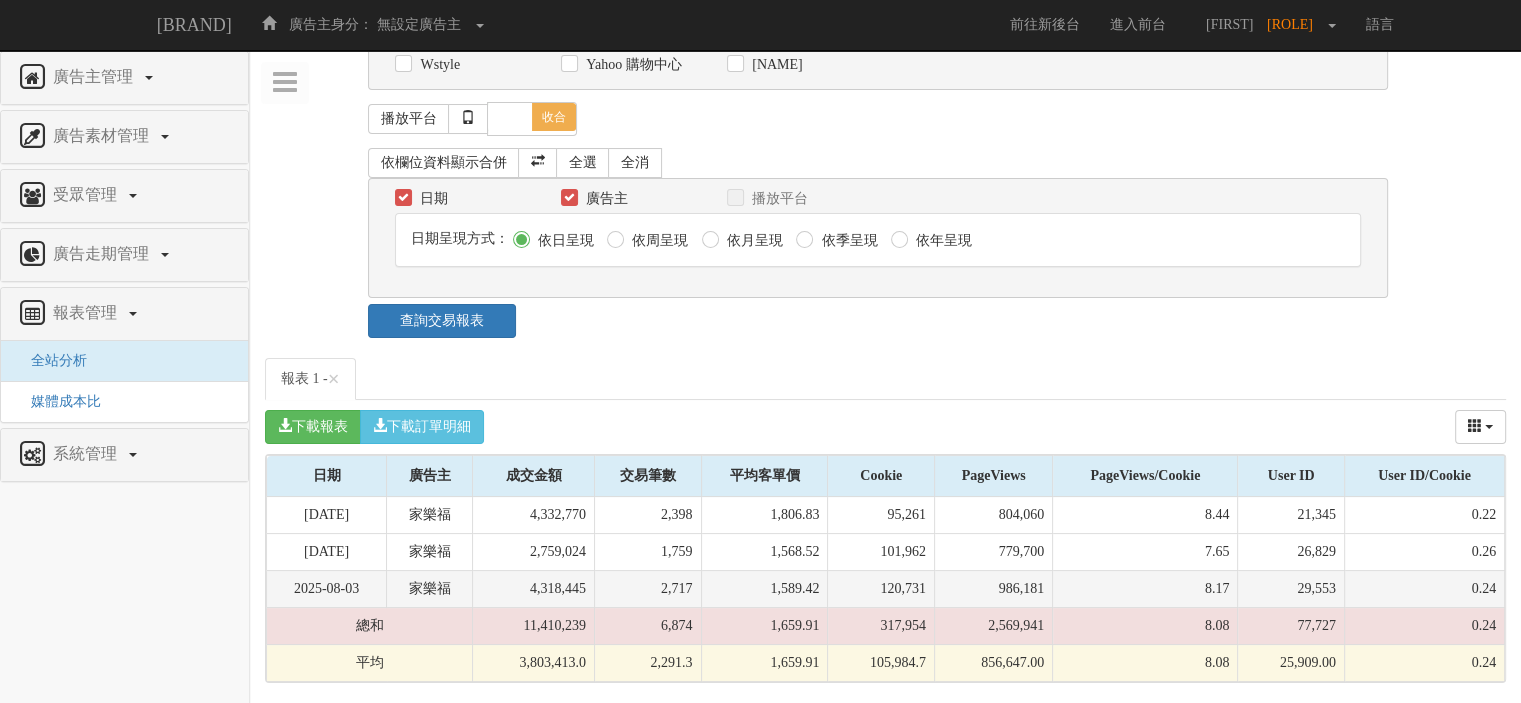 click on "1,589.42" at bounding box center [764, 589] 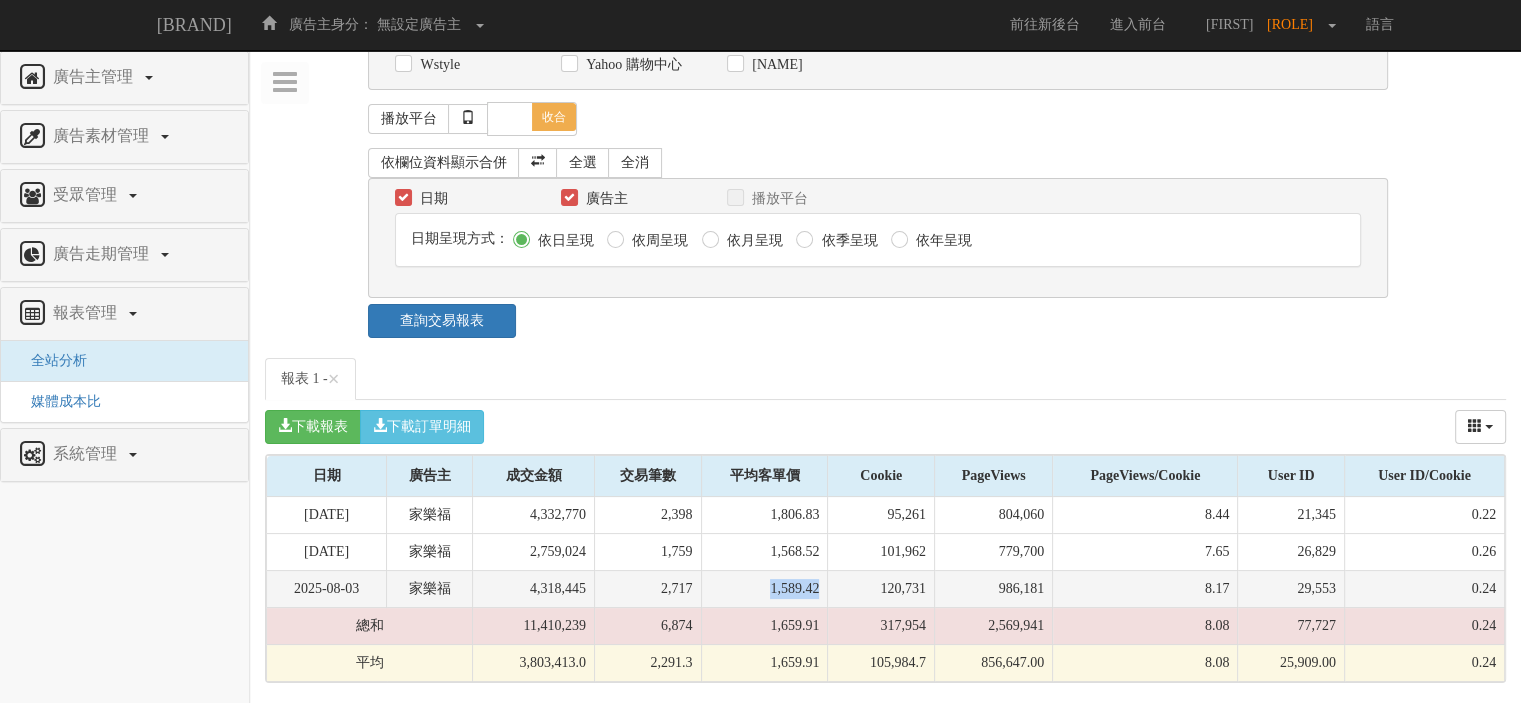 click on "1,589.42" at bounding box center (764, 589) 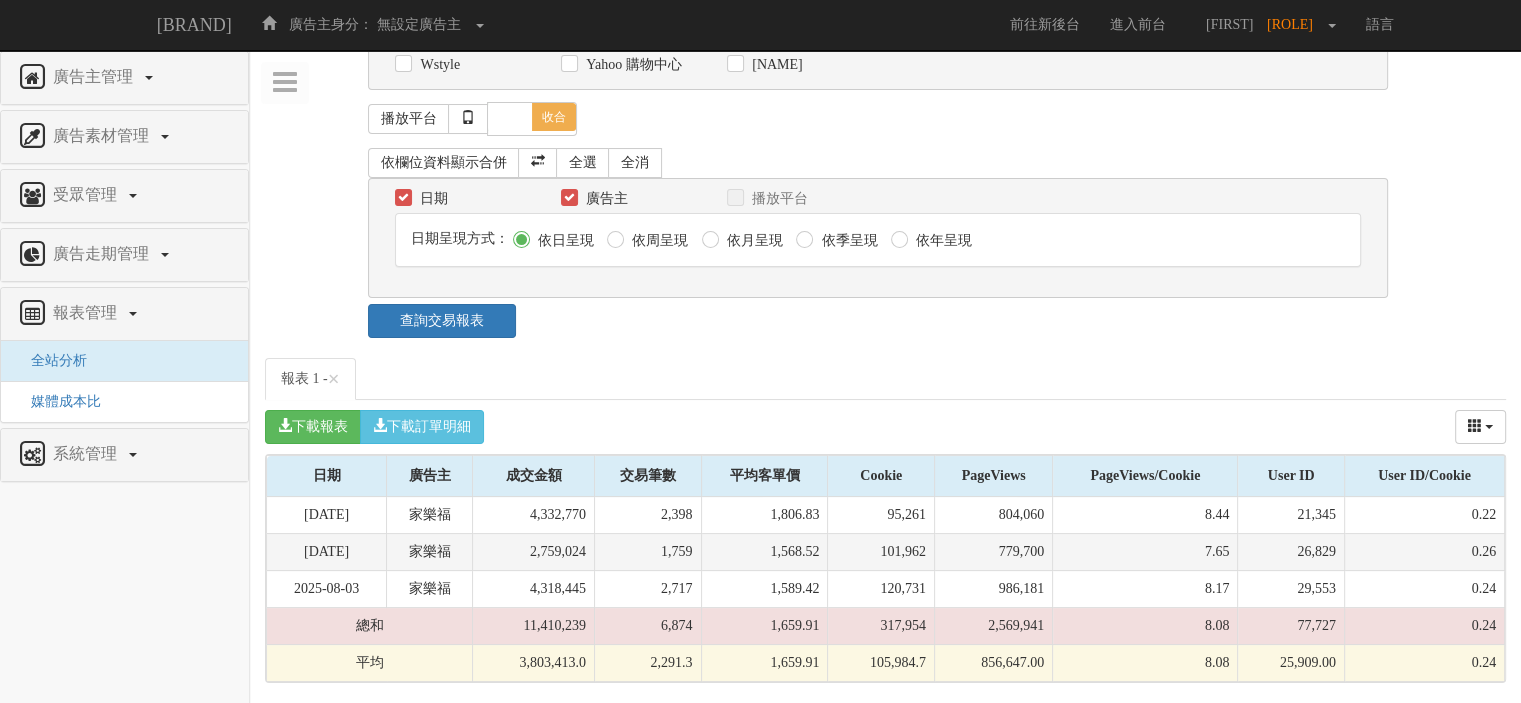 click on "1,568.52" at bounding box center [764, 552] 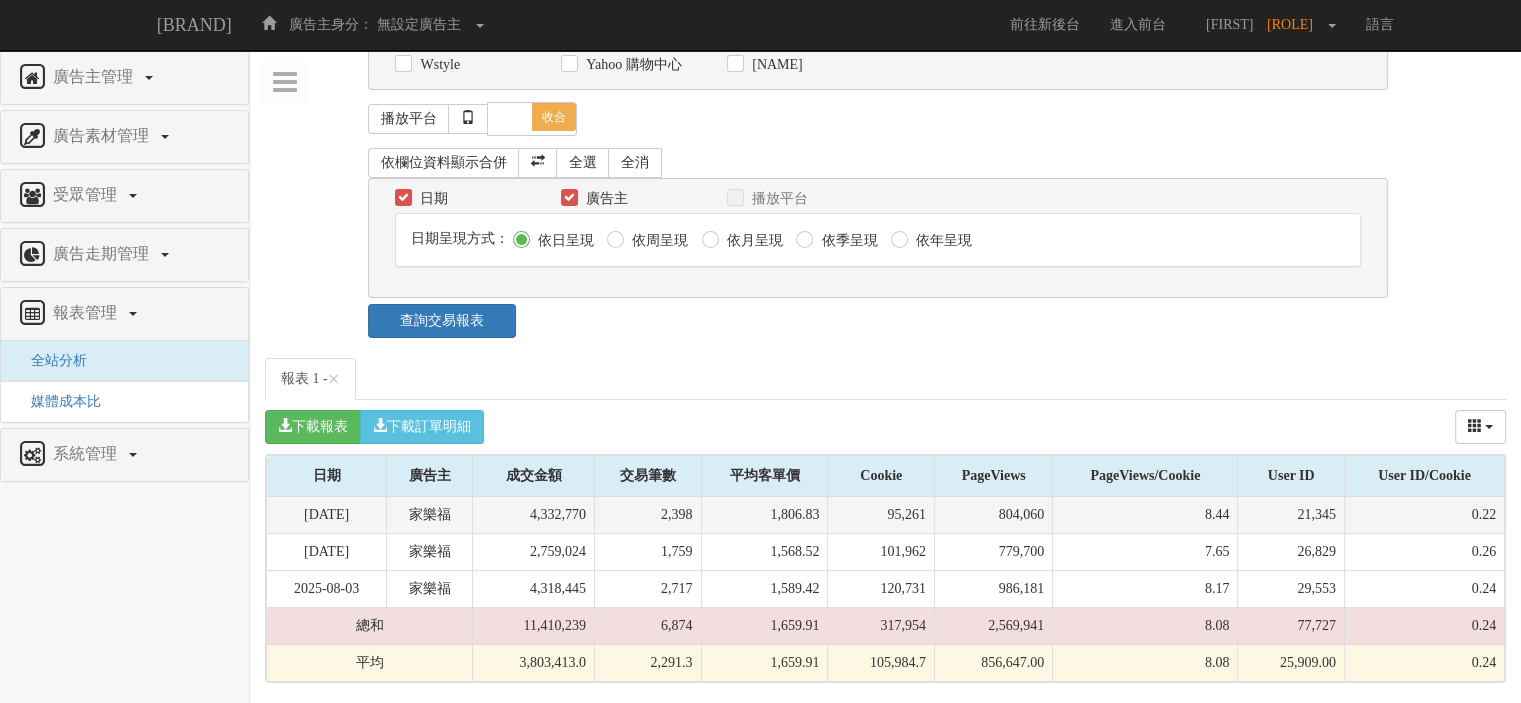 click on "1,806.83" at bounding box center (764, 515) 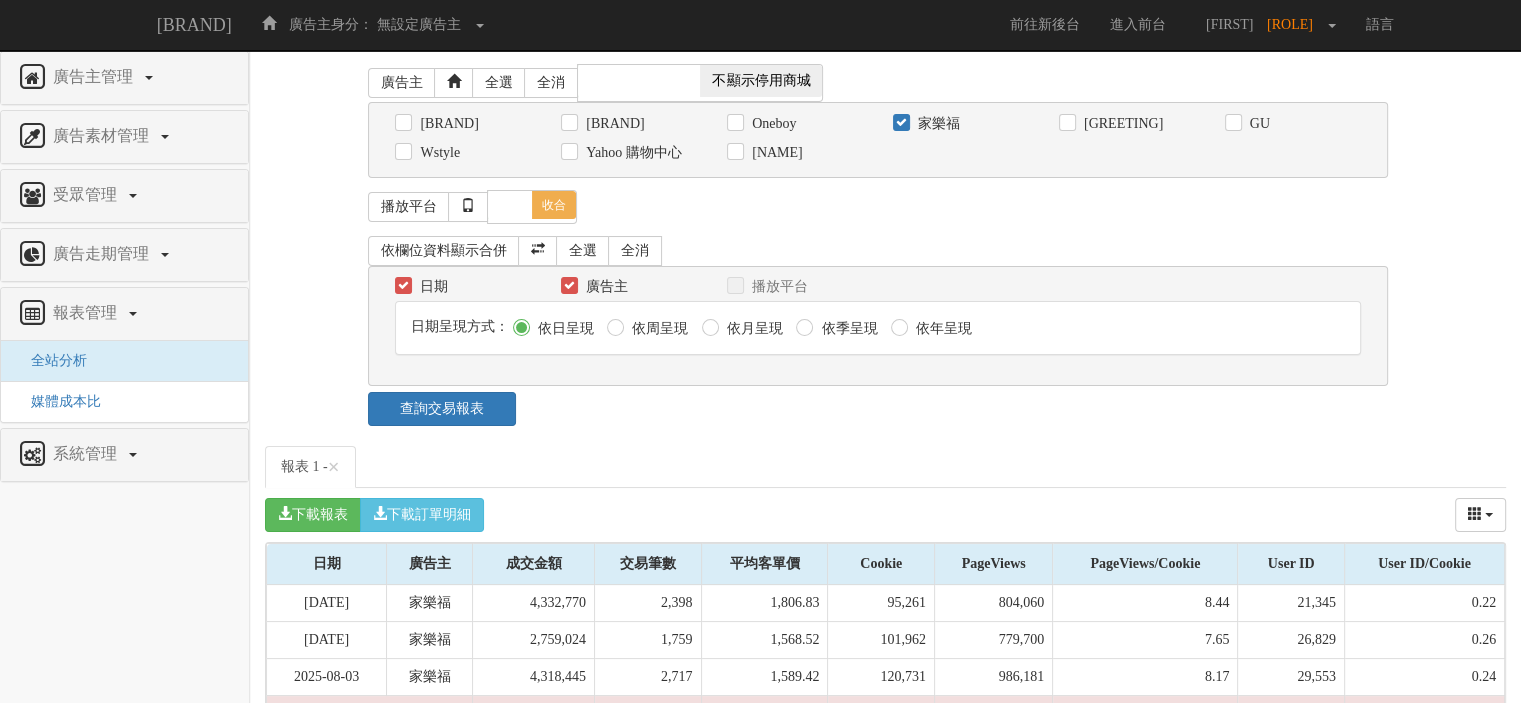 scroll, scrollTop: 0, scrollLeft: 0, axis: both 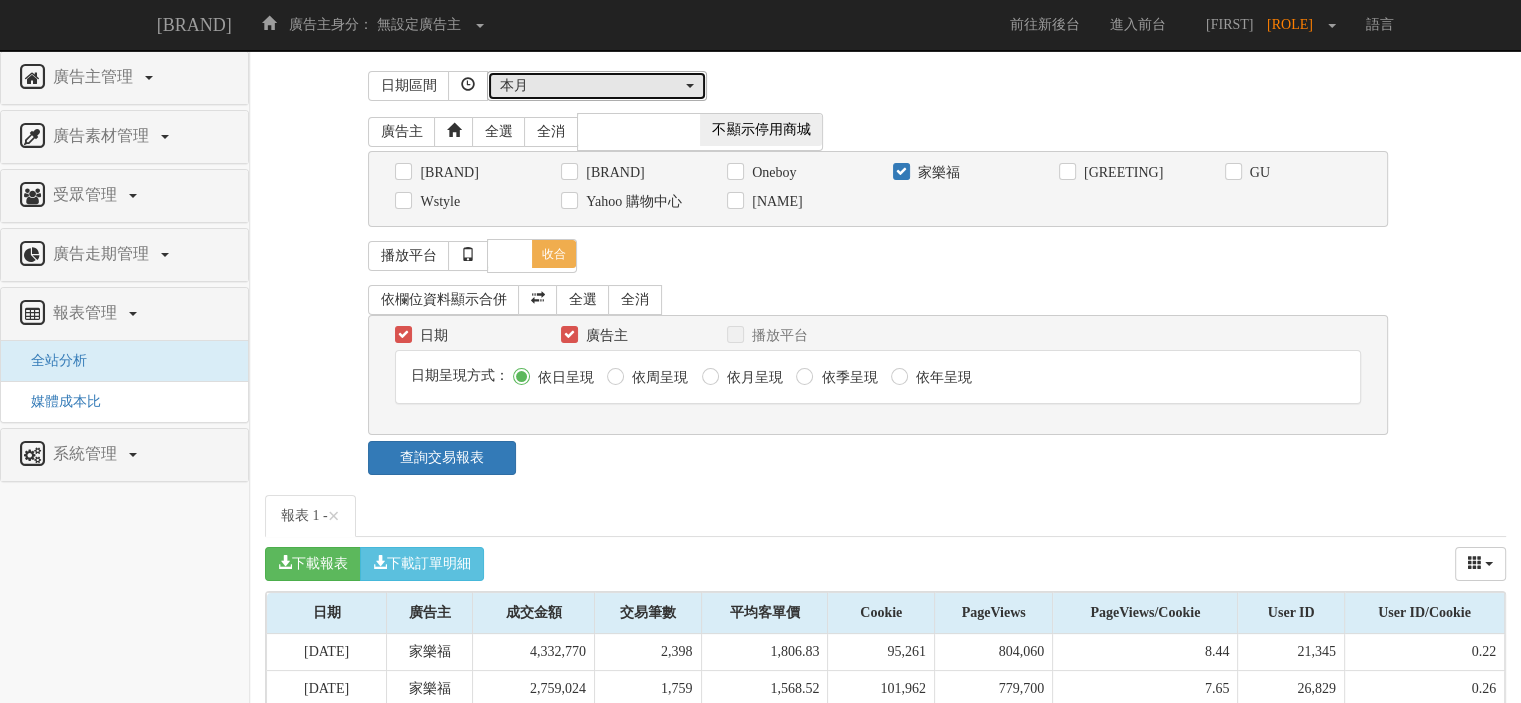 click on "本月" at bounding box center (597, 86) 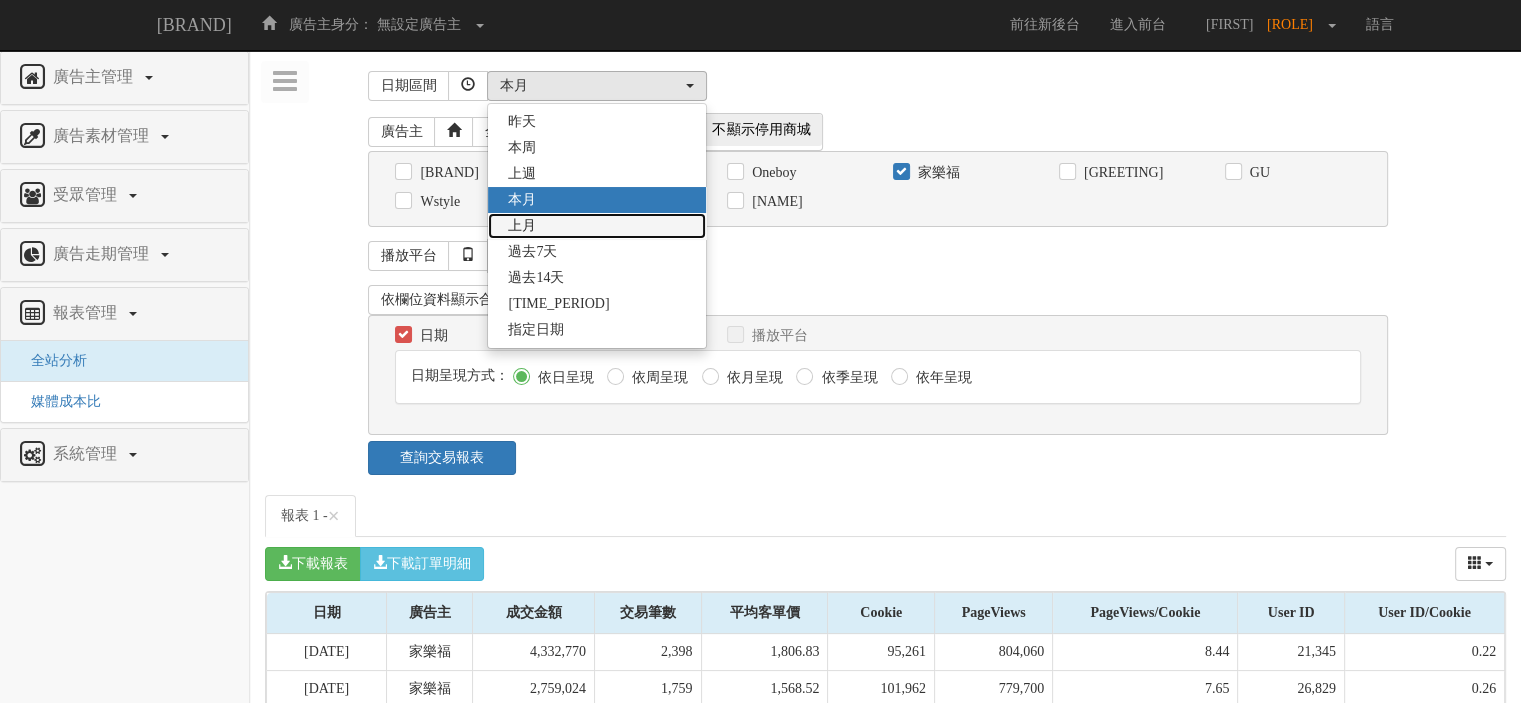 click on "上月" at bounding box center [597, 226] 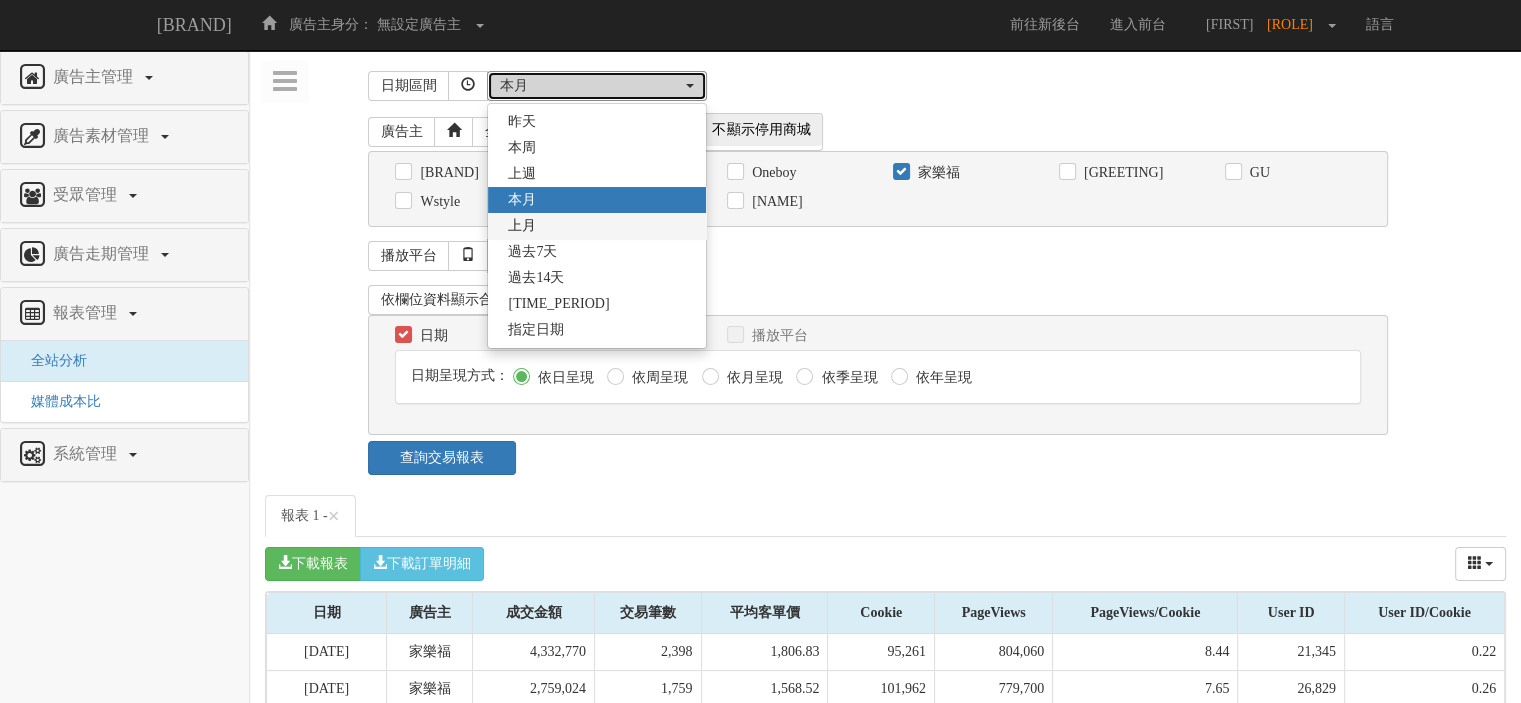 select on "LastMonth" 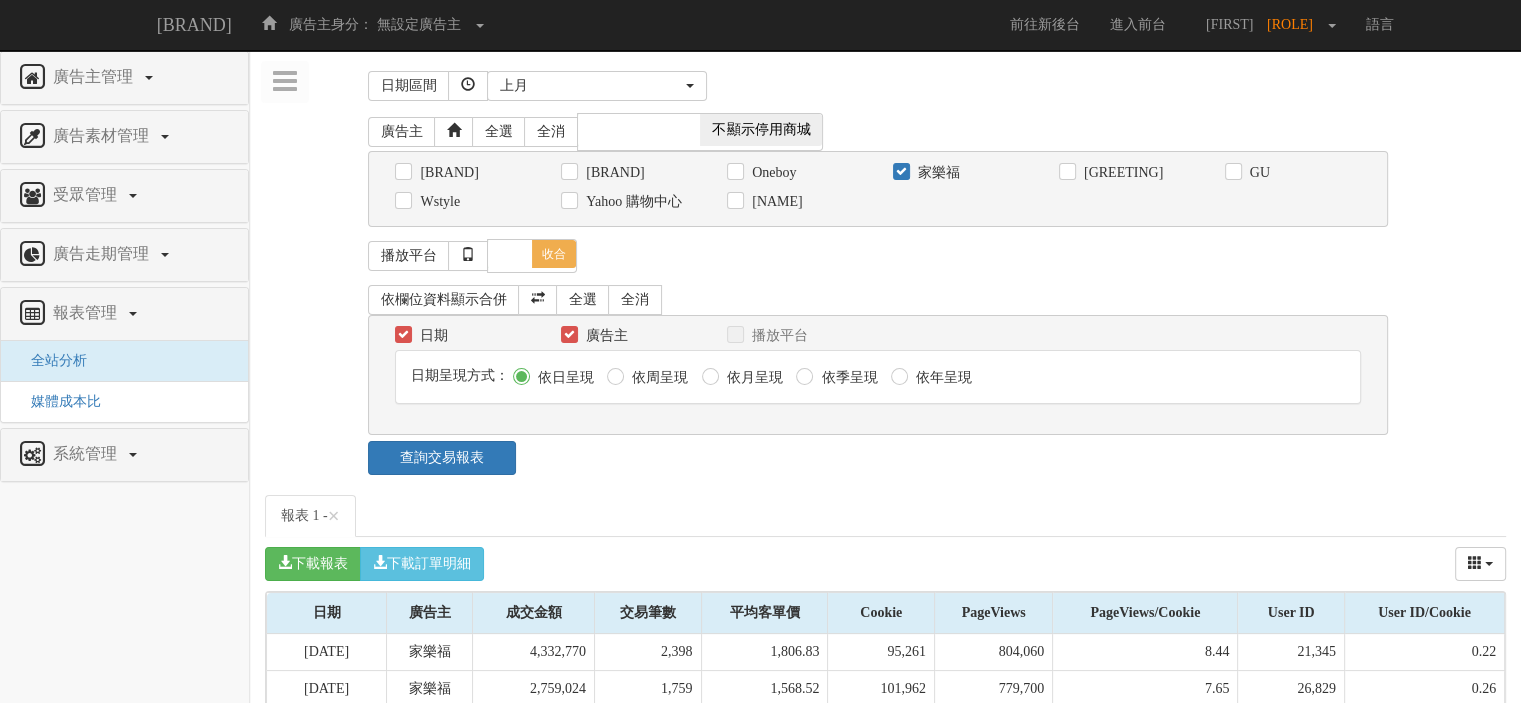 click on "日期呈現方式：
依日呈現
依周呈現
依月呈現
依季呈現
依年呈現" at bounding box center [877, 386] 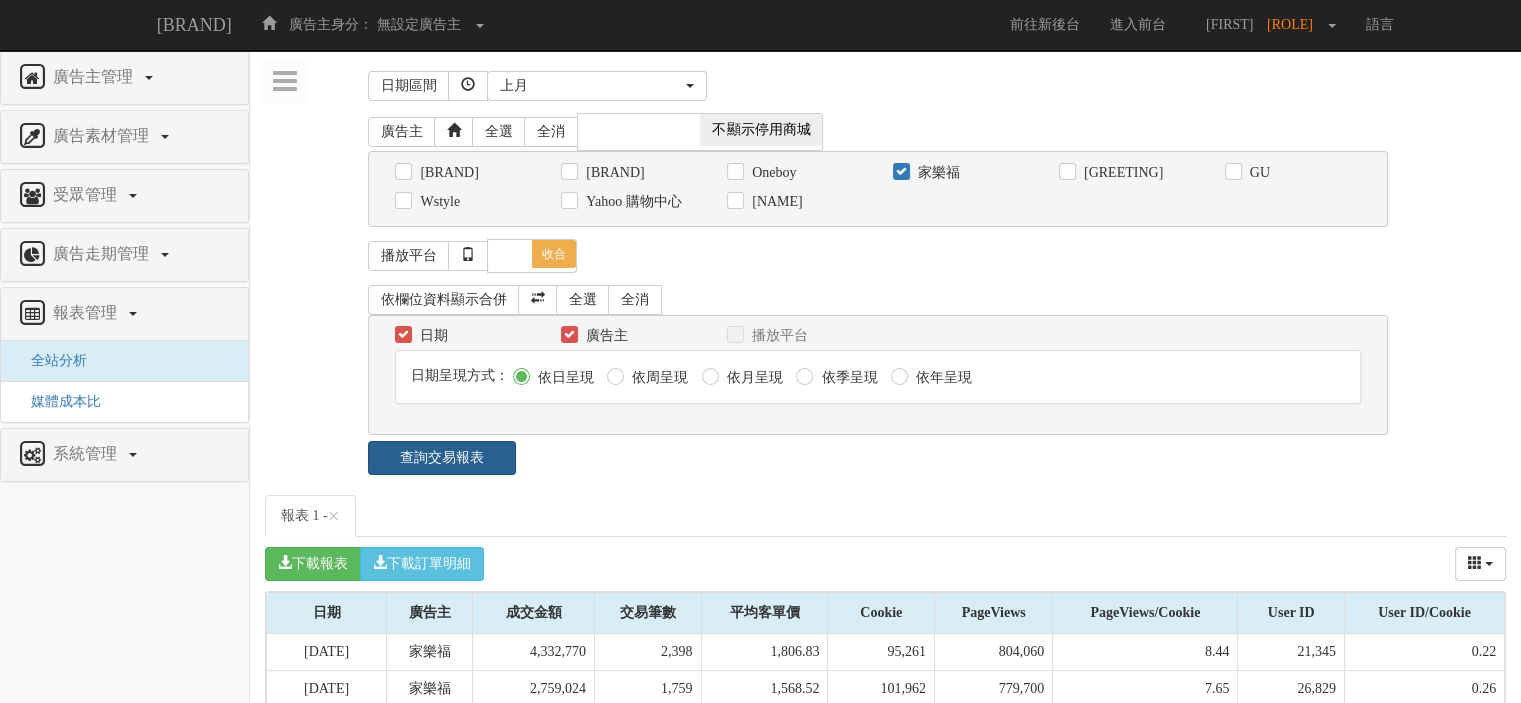 click on "查詢交易報表" at bounding box center (441, 458) 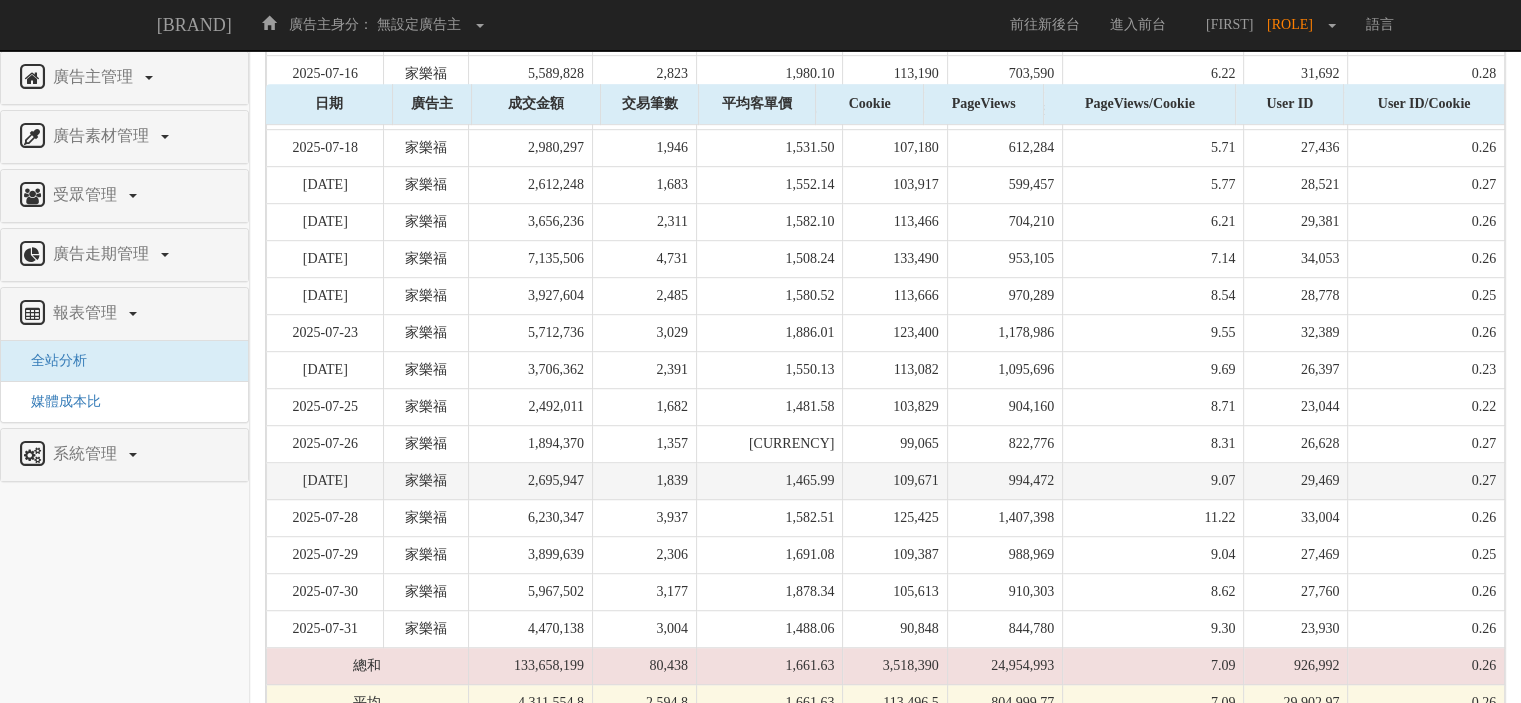 scroll, scrollTop: 1168, scrollLeft: 0, axis: vertical 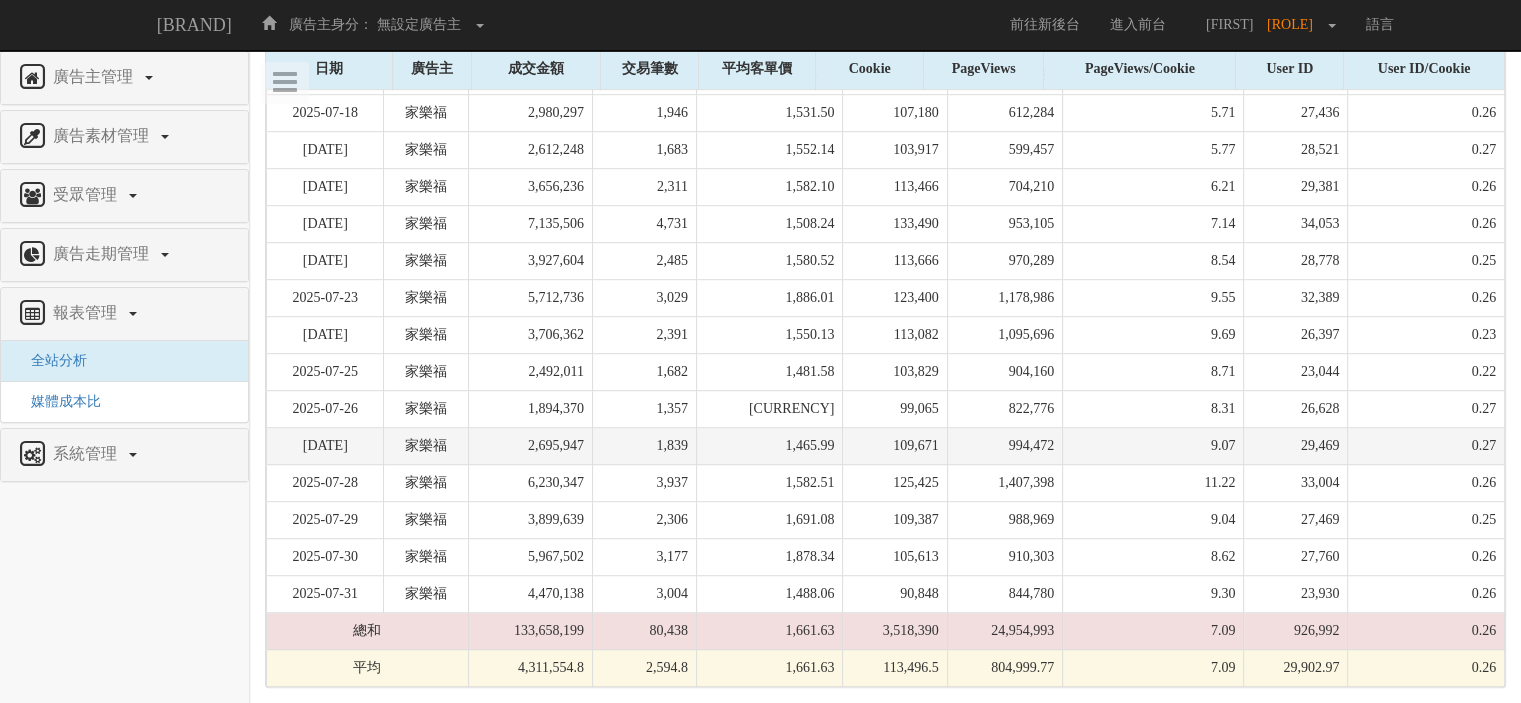 drag, startPoint x: 874, startPoint y: 582, endPoint x: 871, endPoint y: 454, distance: 128.03516 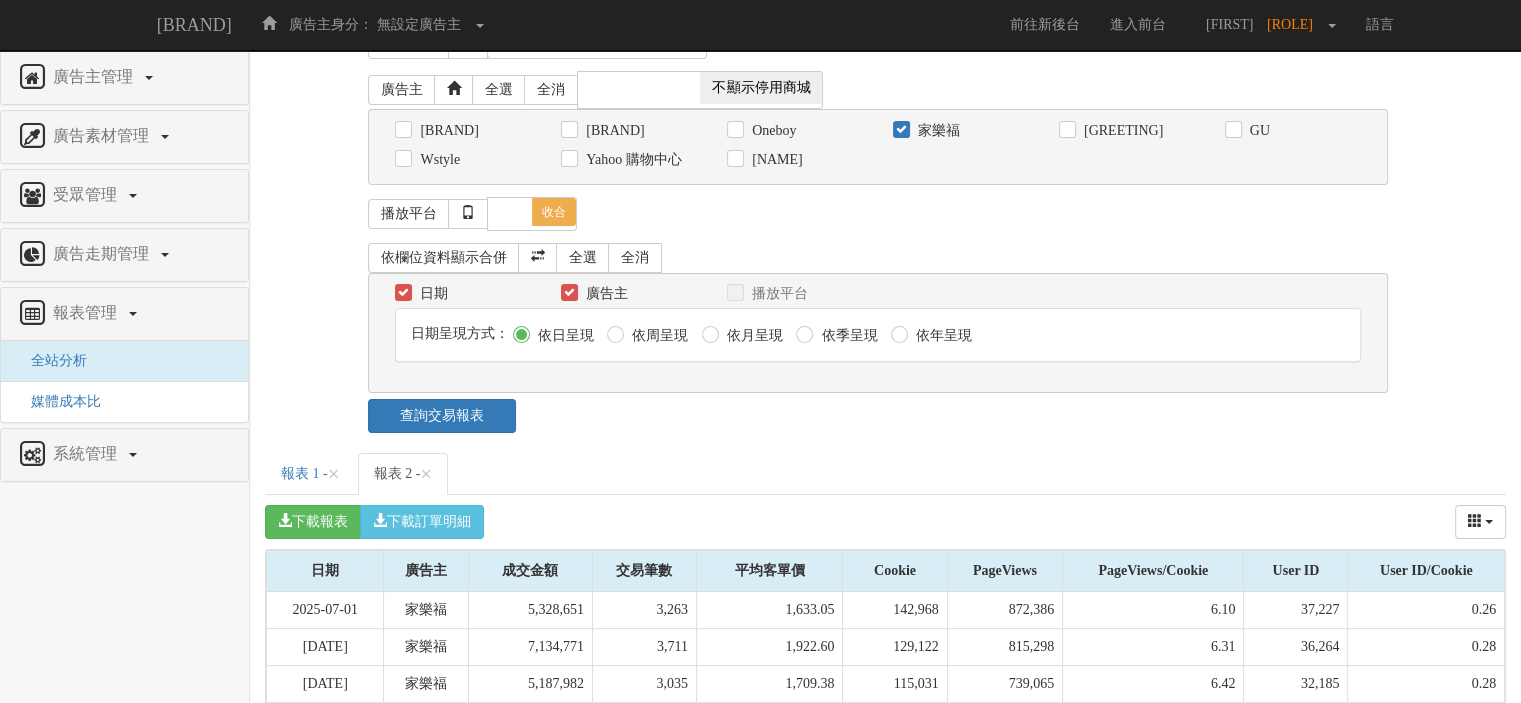 scroll, scrollTop: 0, scrollLeft: 0, axis: both 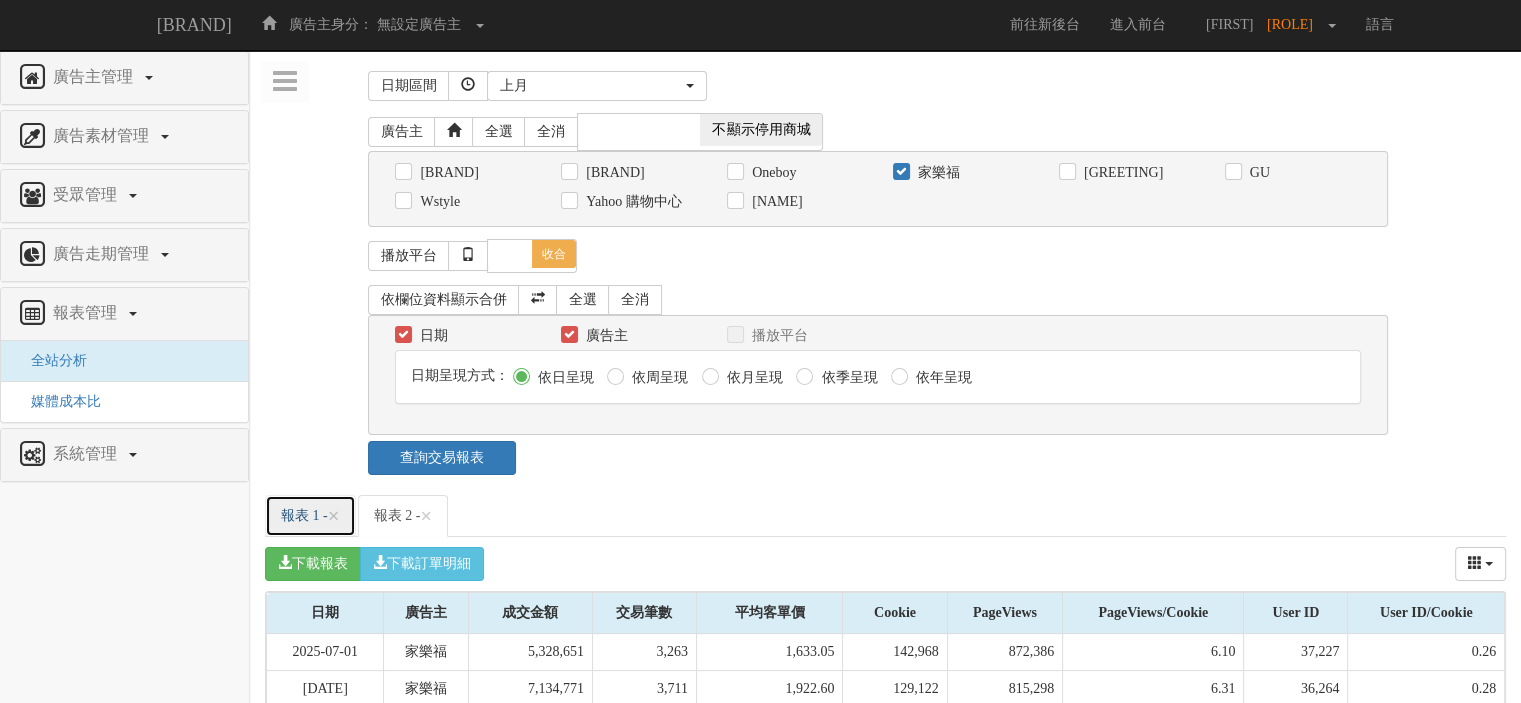 click on "報表 1 -    ×" at bounding box center (310, 516) 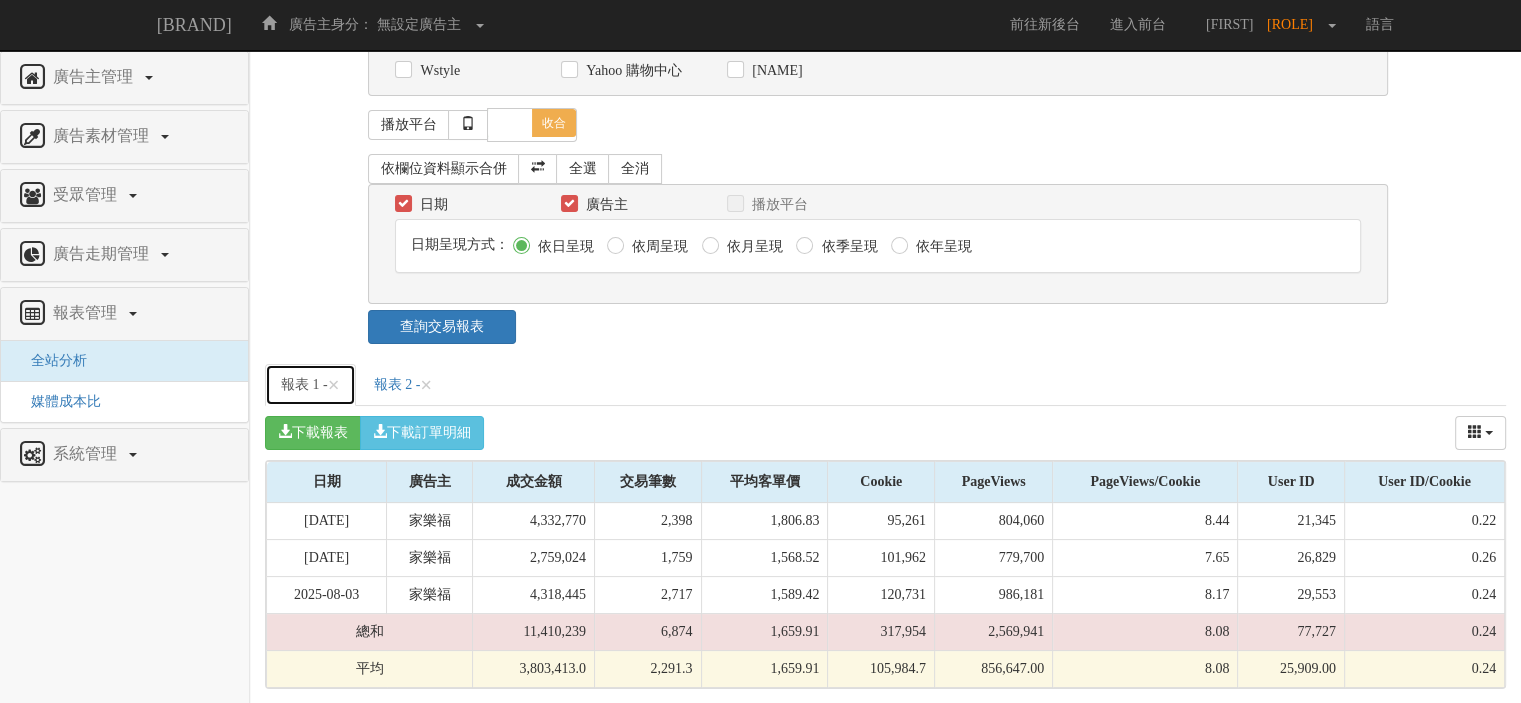 scroll, scrollTop: 138, scrollLeft: 0, axis: vertical 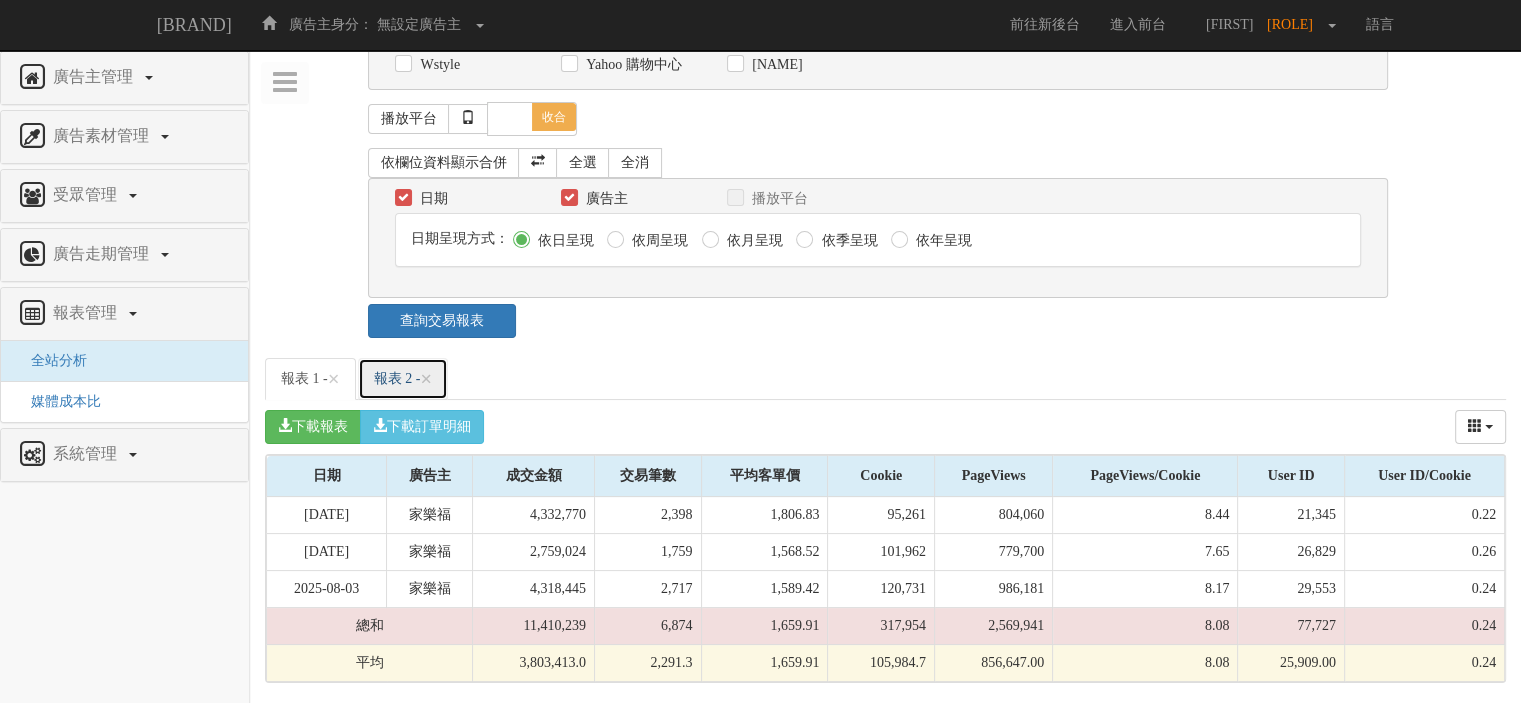 click on "報表 2 -    ×" at bounding box center [403, 379] 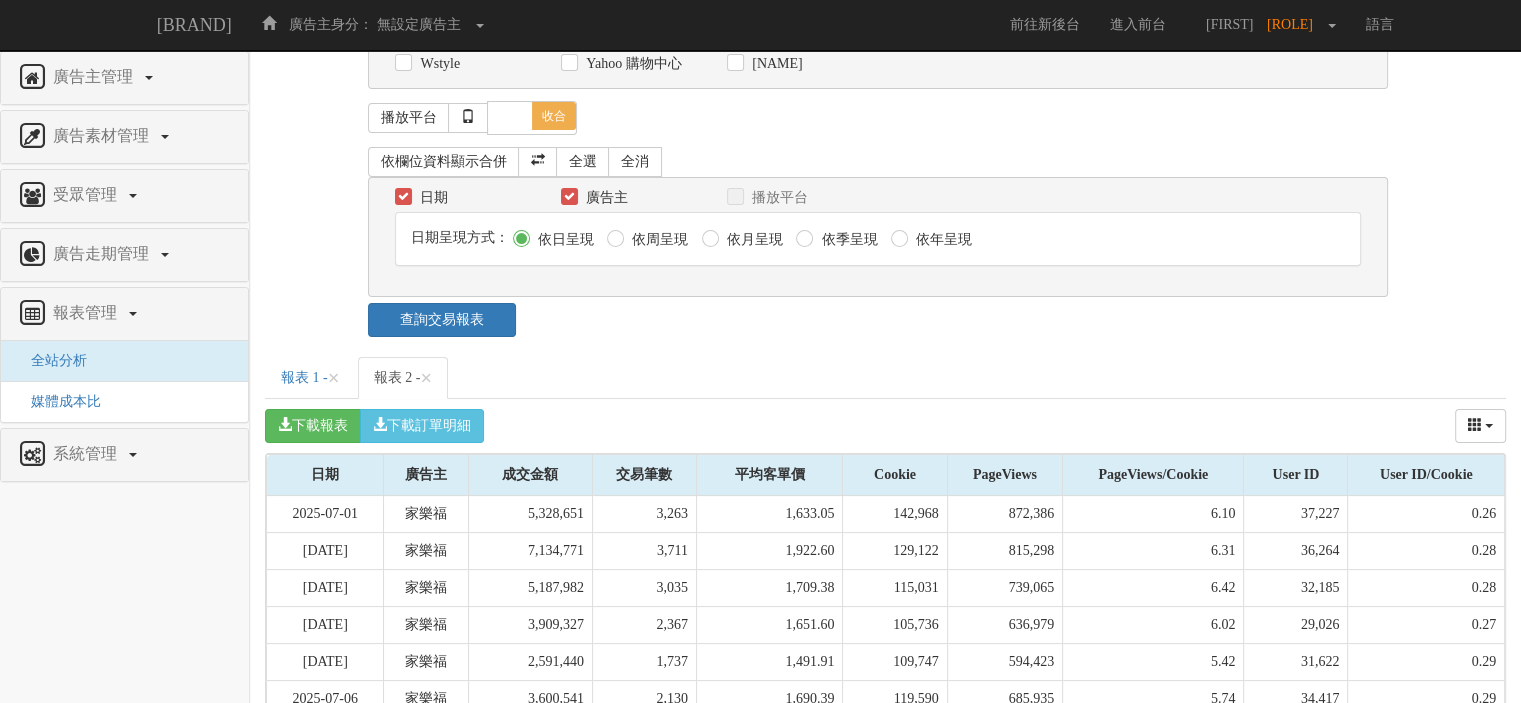 scroll, scrollTop: 1168, scrollLeft: 0, axis: vertical 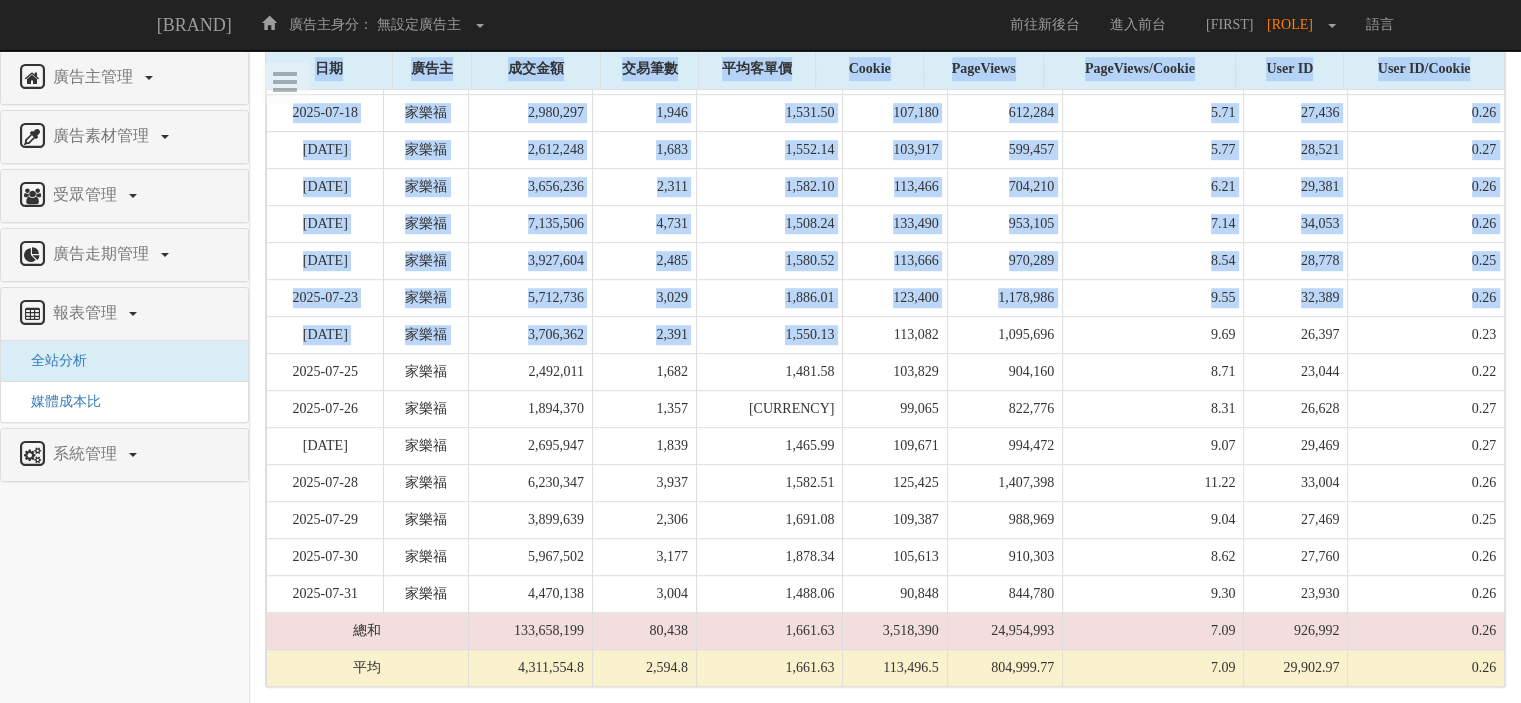 drag, startPoint x: 824, startPoint y: 331, endPoint x: 1167, endPoint y: 647, distance: 466.3743 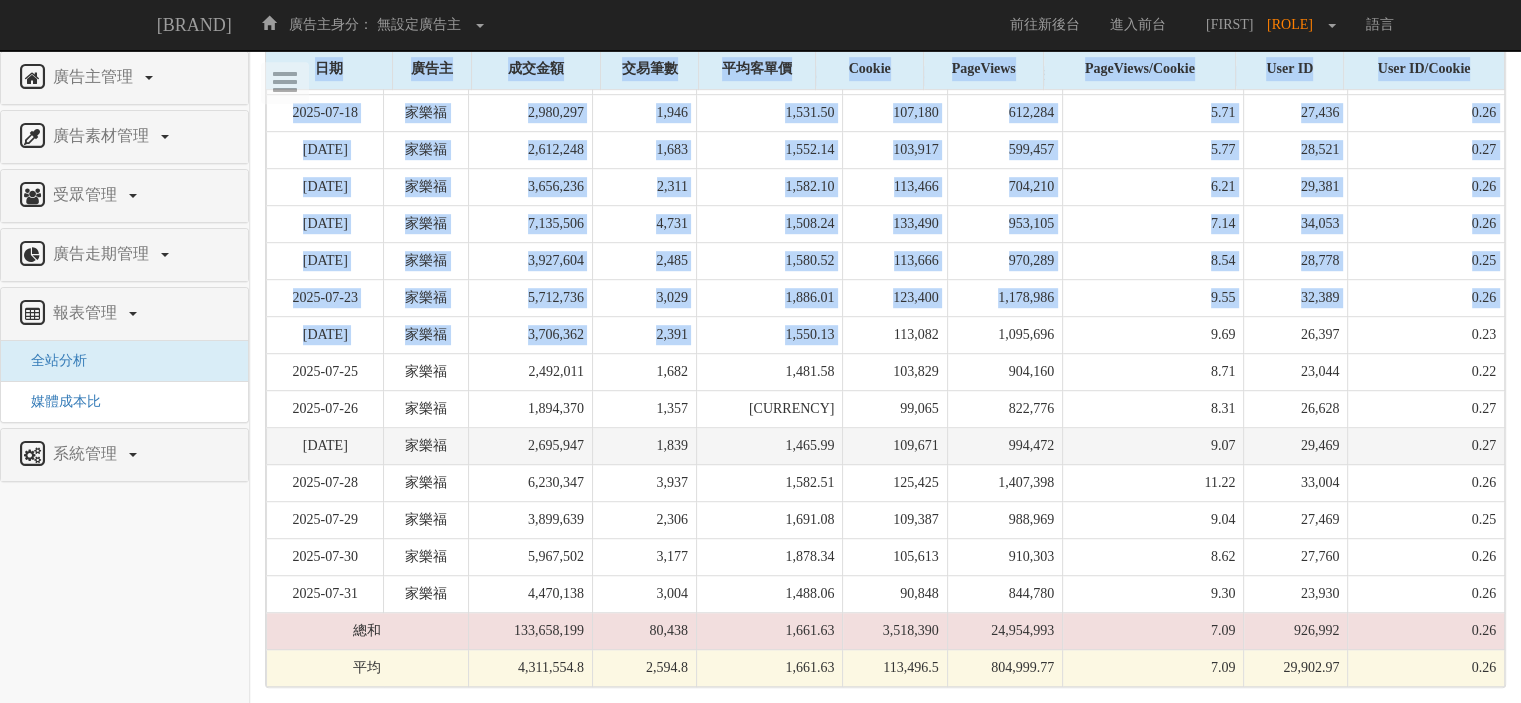 click on "9.07" at bounding box center (1153, 446) 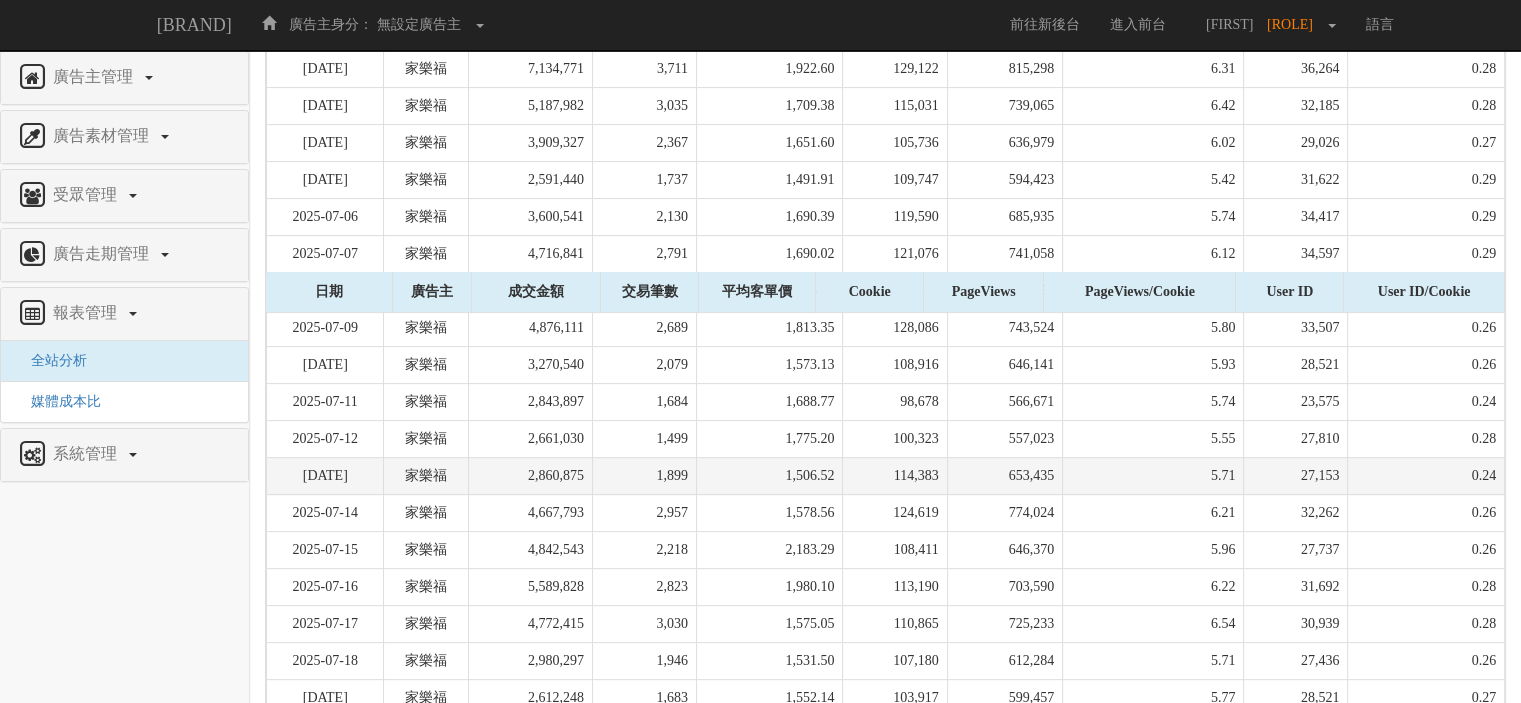 scroll, scrollTop: 268, scrollLeft: 0, axis: vertical 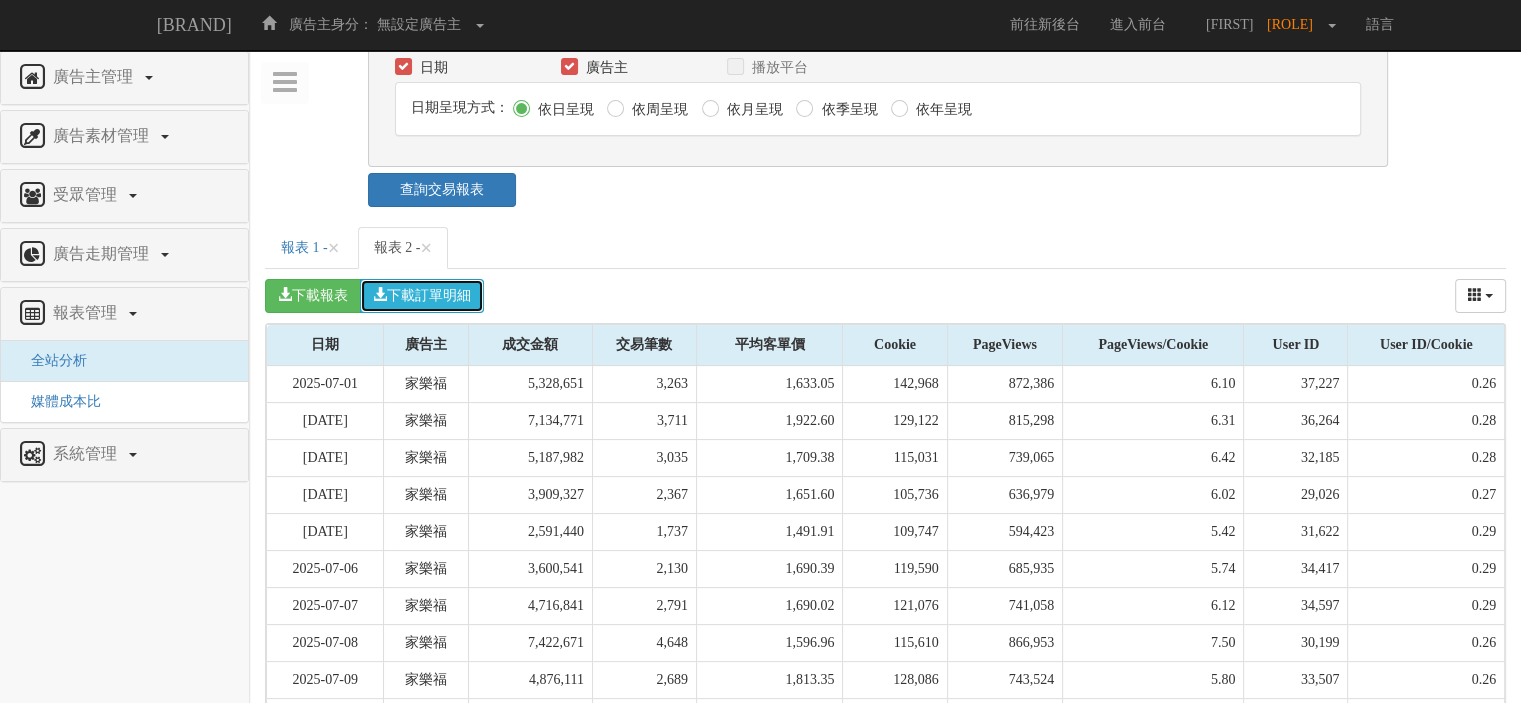 click on "下載訂單明細" at bounding box center [422, 296] 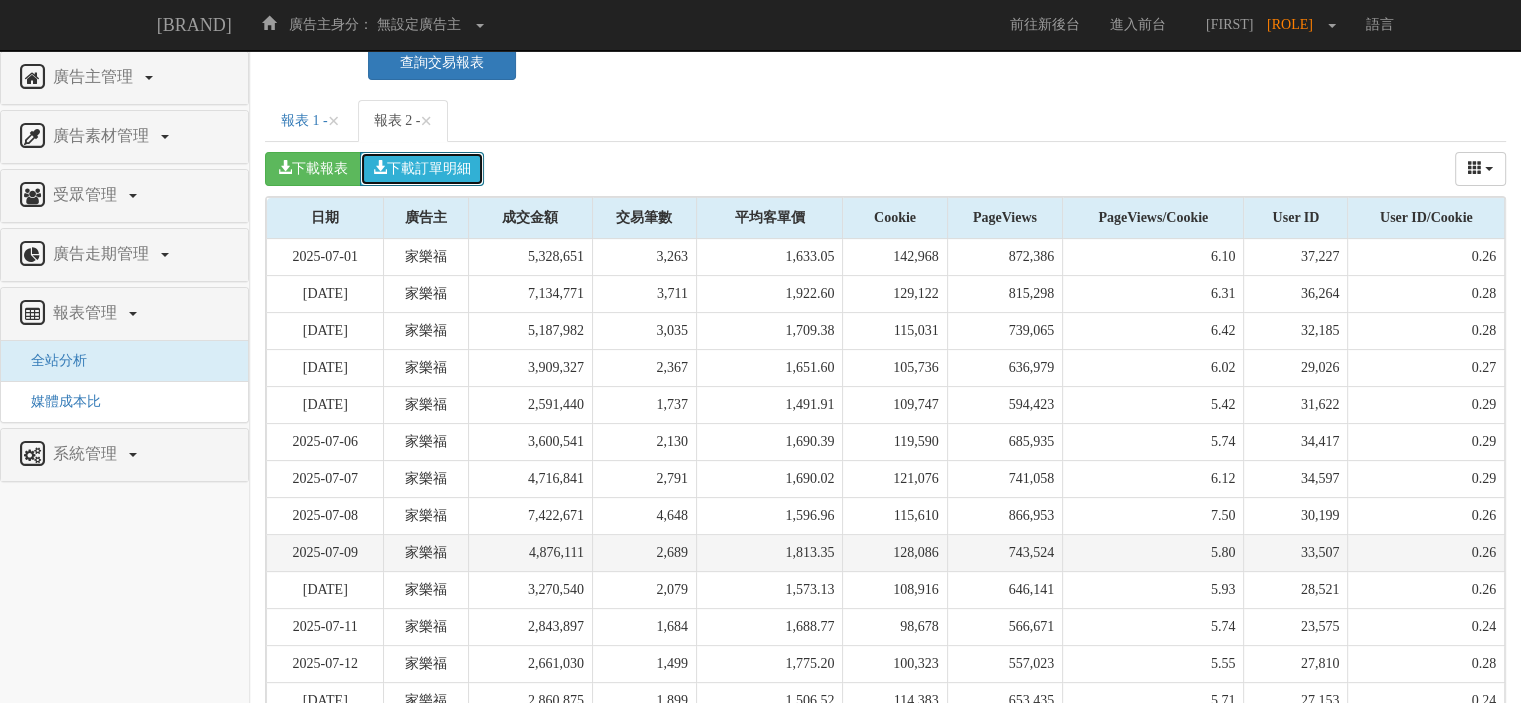 scroll, scrollTop: 368, scrollLeft: 0, axis: vertical 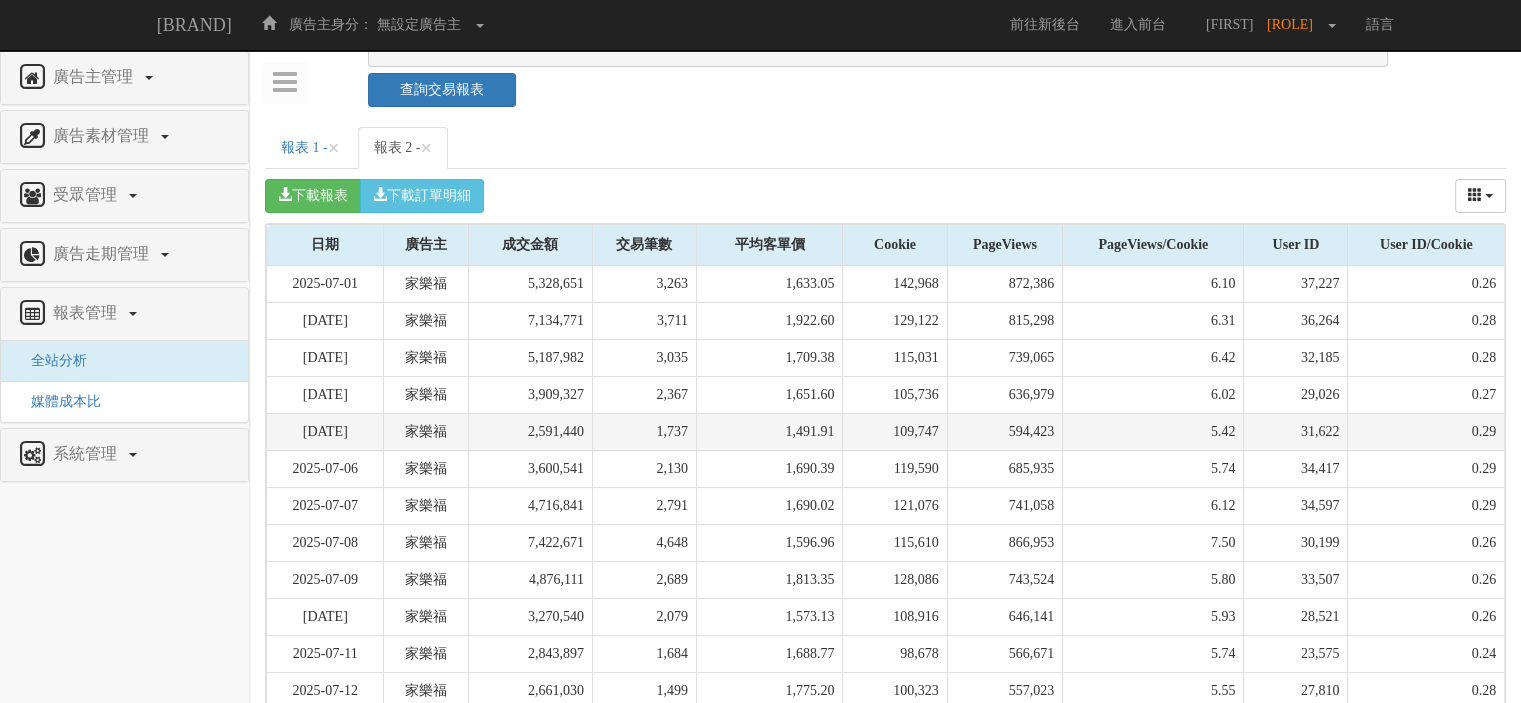 click on "109,747" at bounding box center [895, 432] 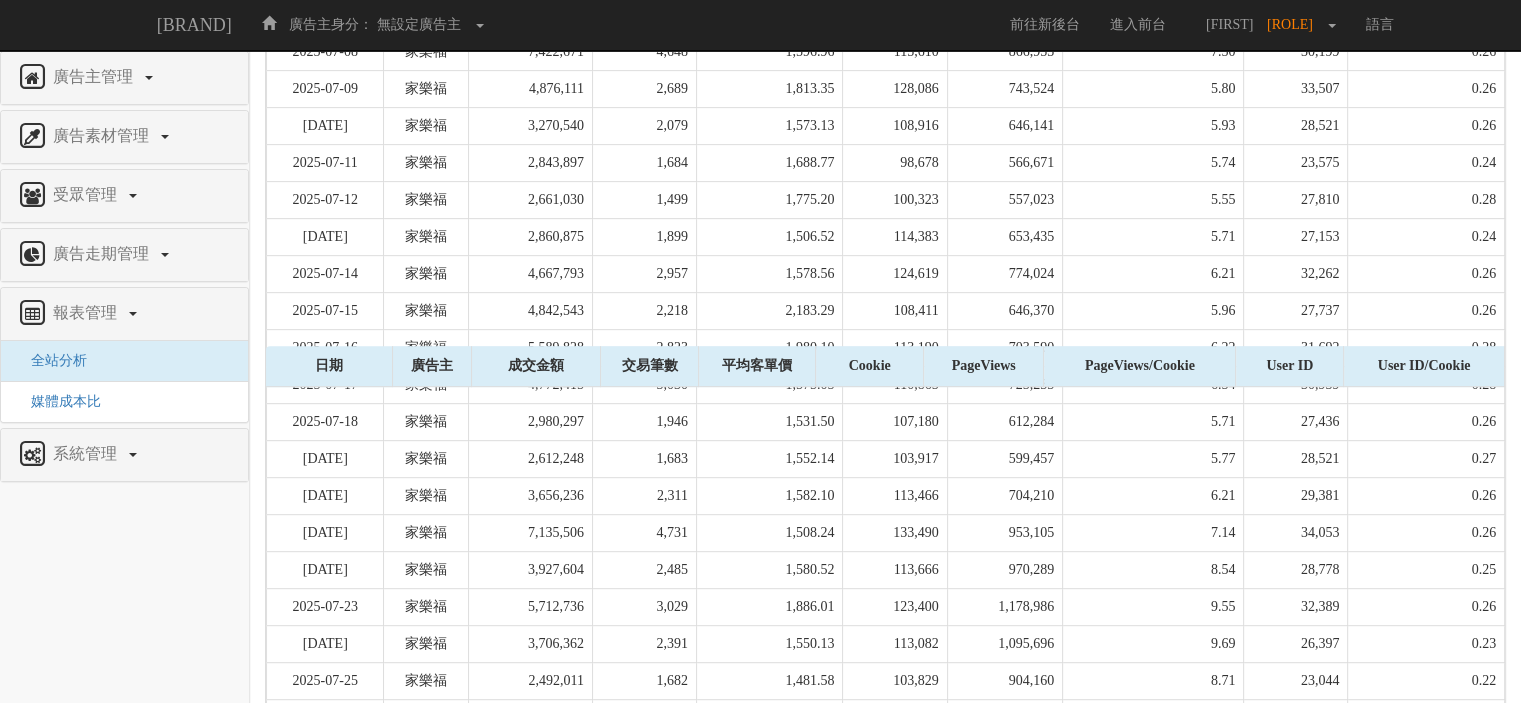 scroll, scrollTop: 1168, scrollLeft: 0, axis: vertical 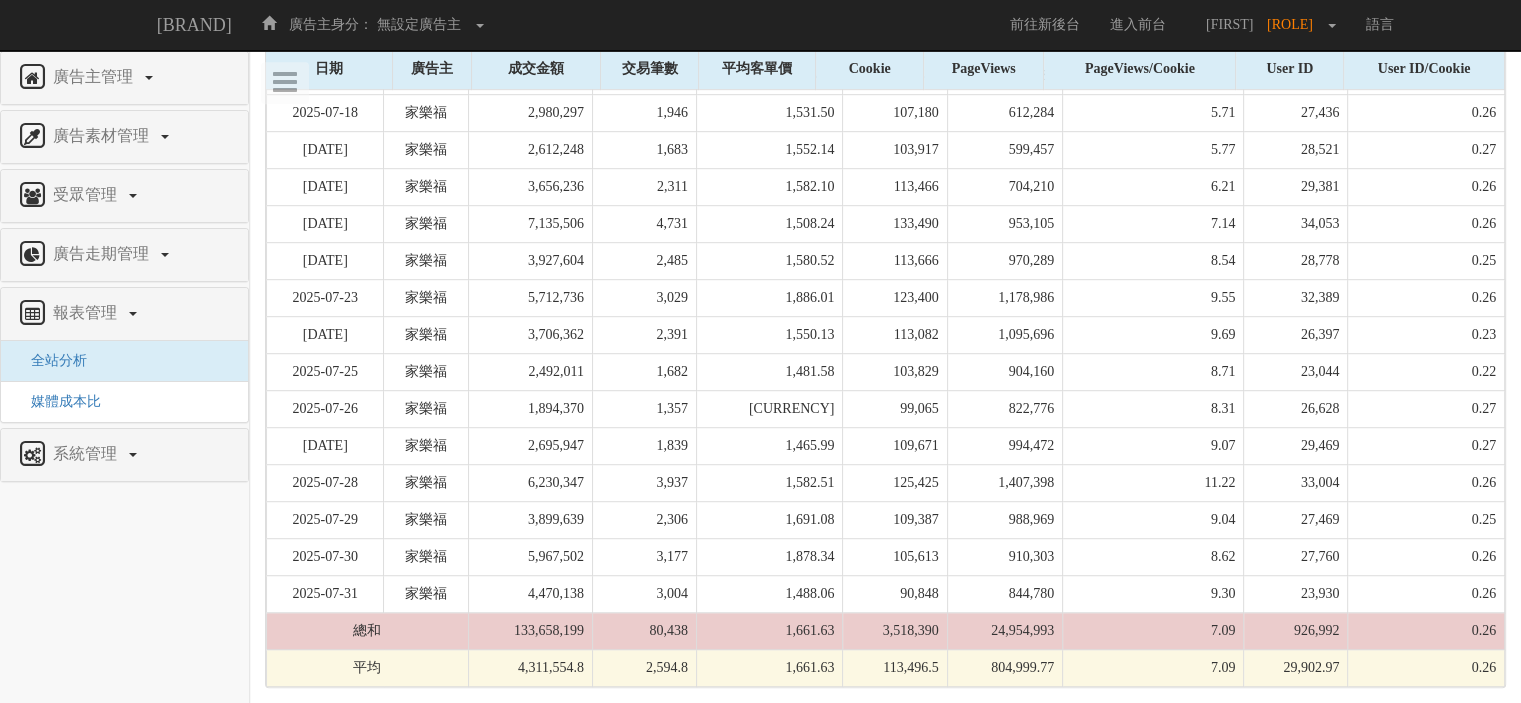 click on "80,438" at bounding box center (644, 631) 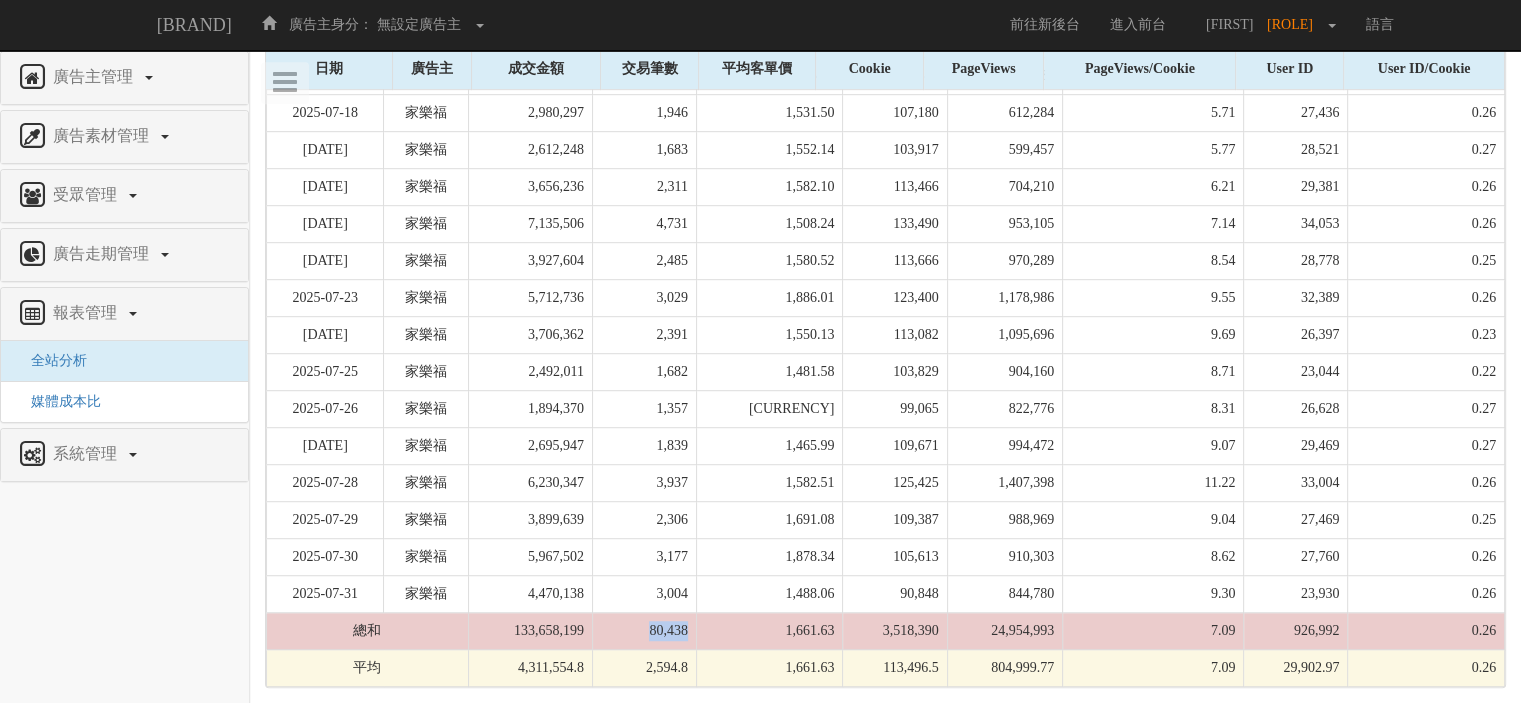 click on "80,438" at bounding box center (644, 631) 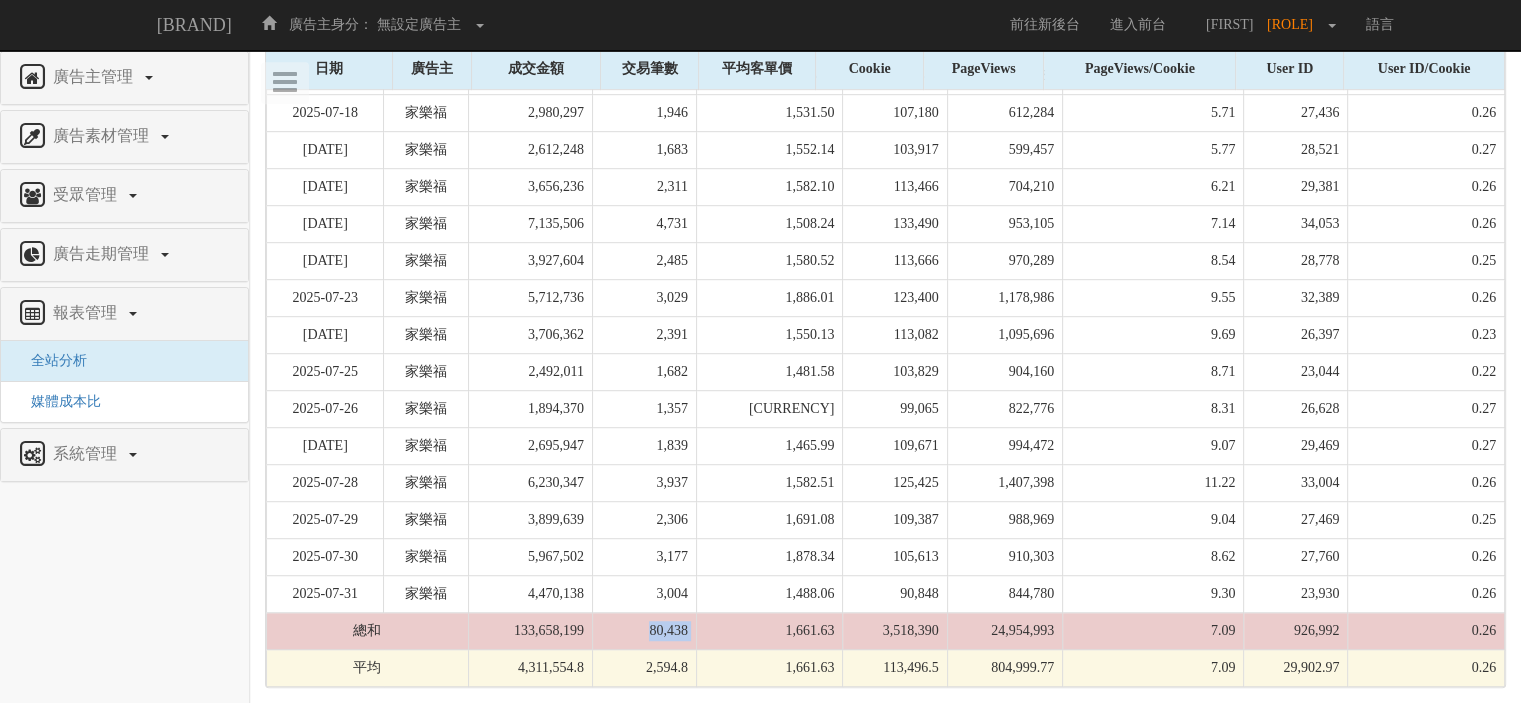 click on "80,438" at bounding box center (644, 631) 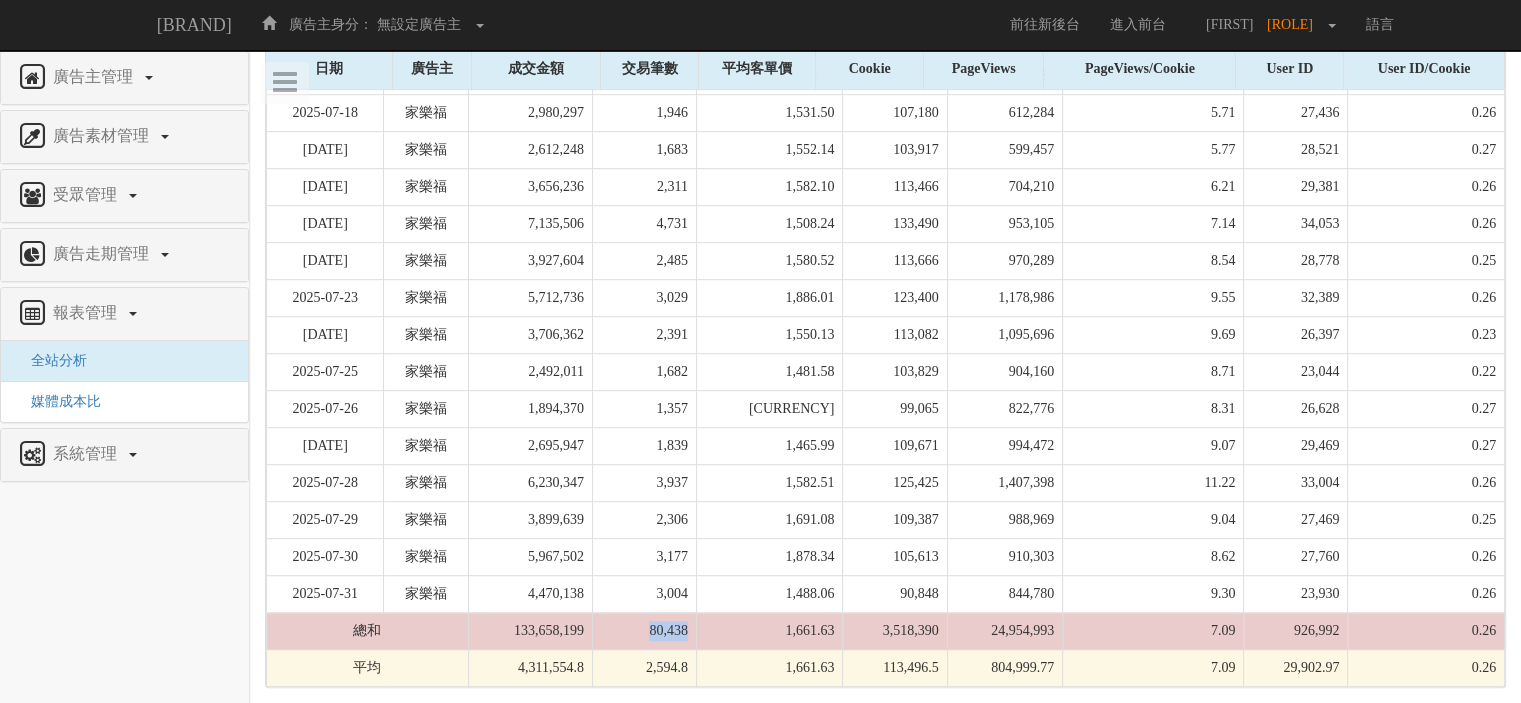 click on "80,438" at bounding box center (644, 631) 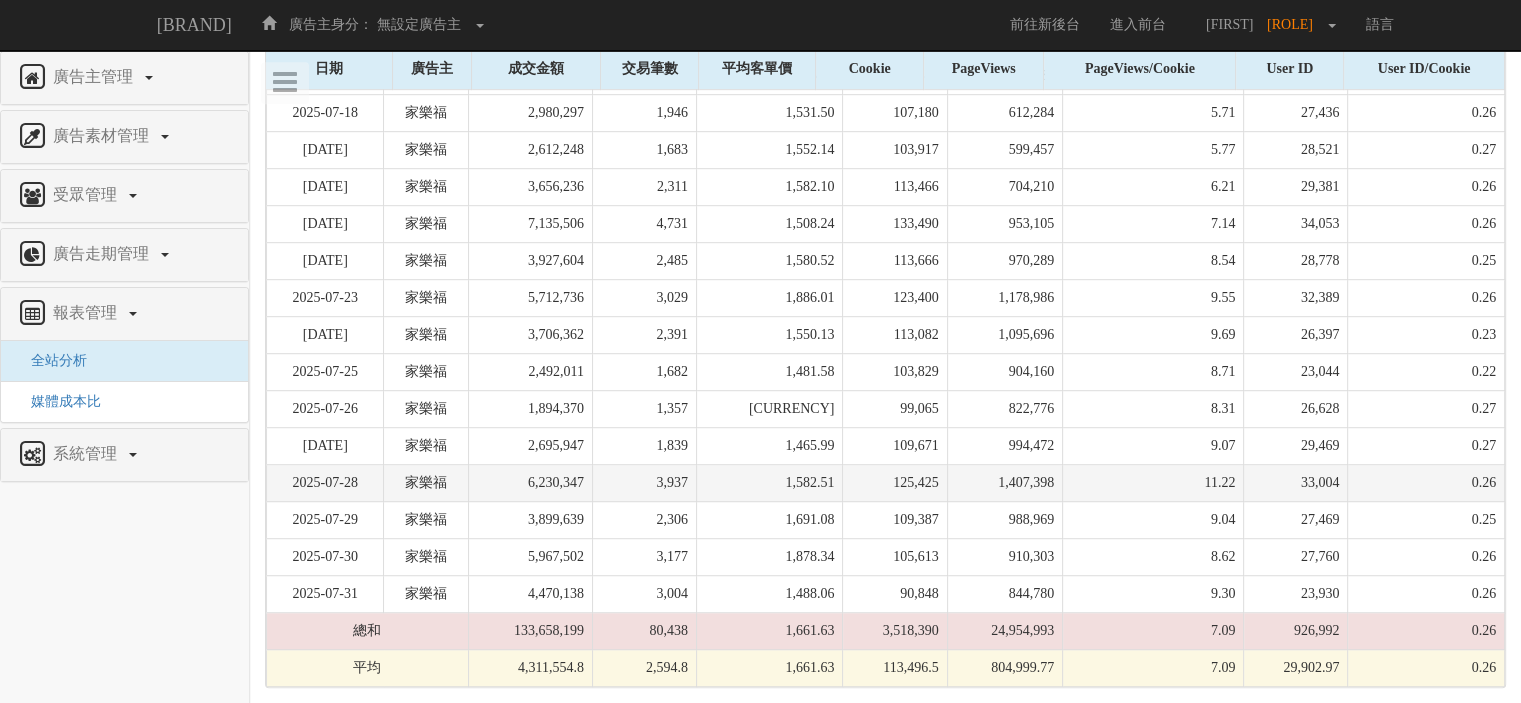 click on "1,407,398" at bounding box center (1005, 483) 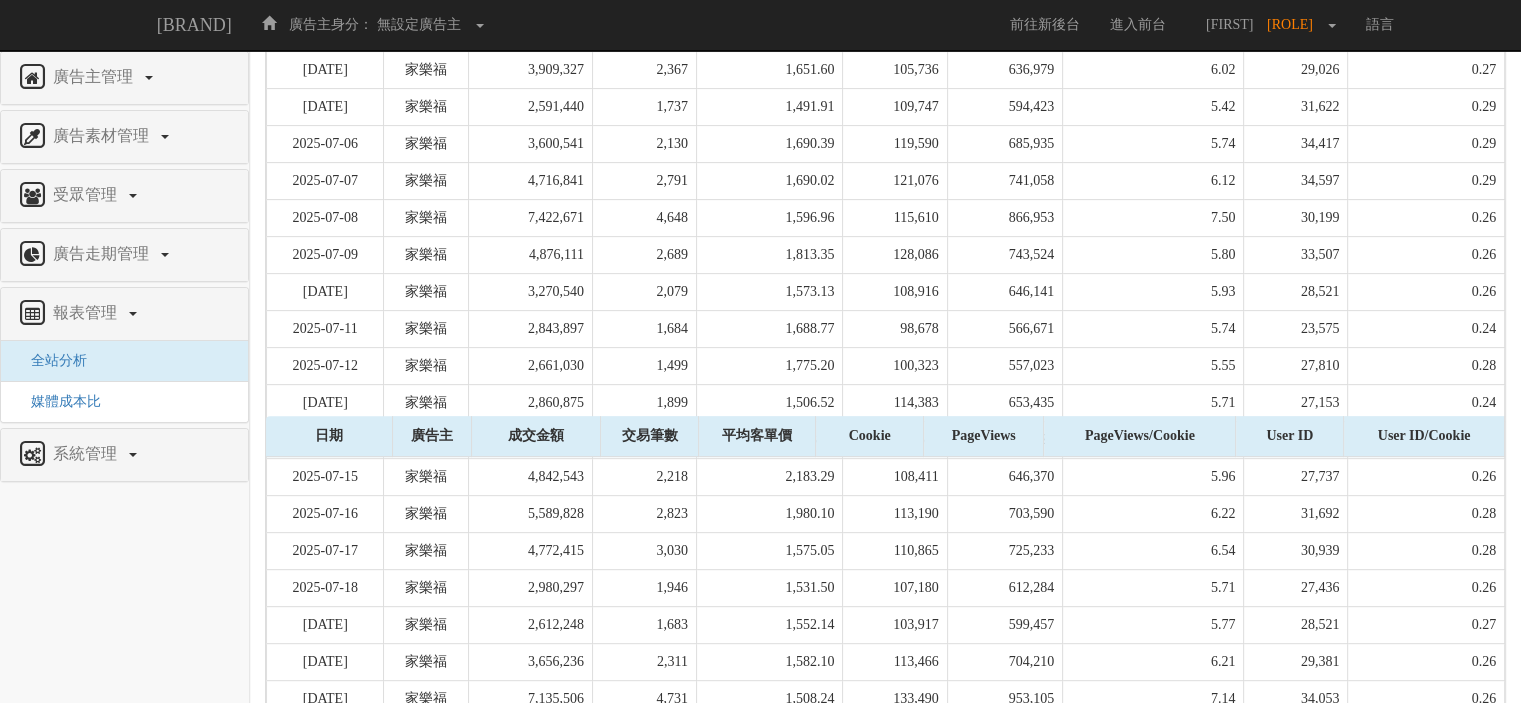scroll, scrollTop: 368, scrollLeft: 0, axis: vertical 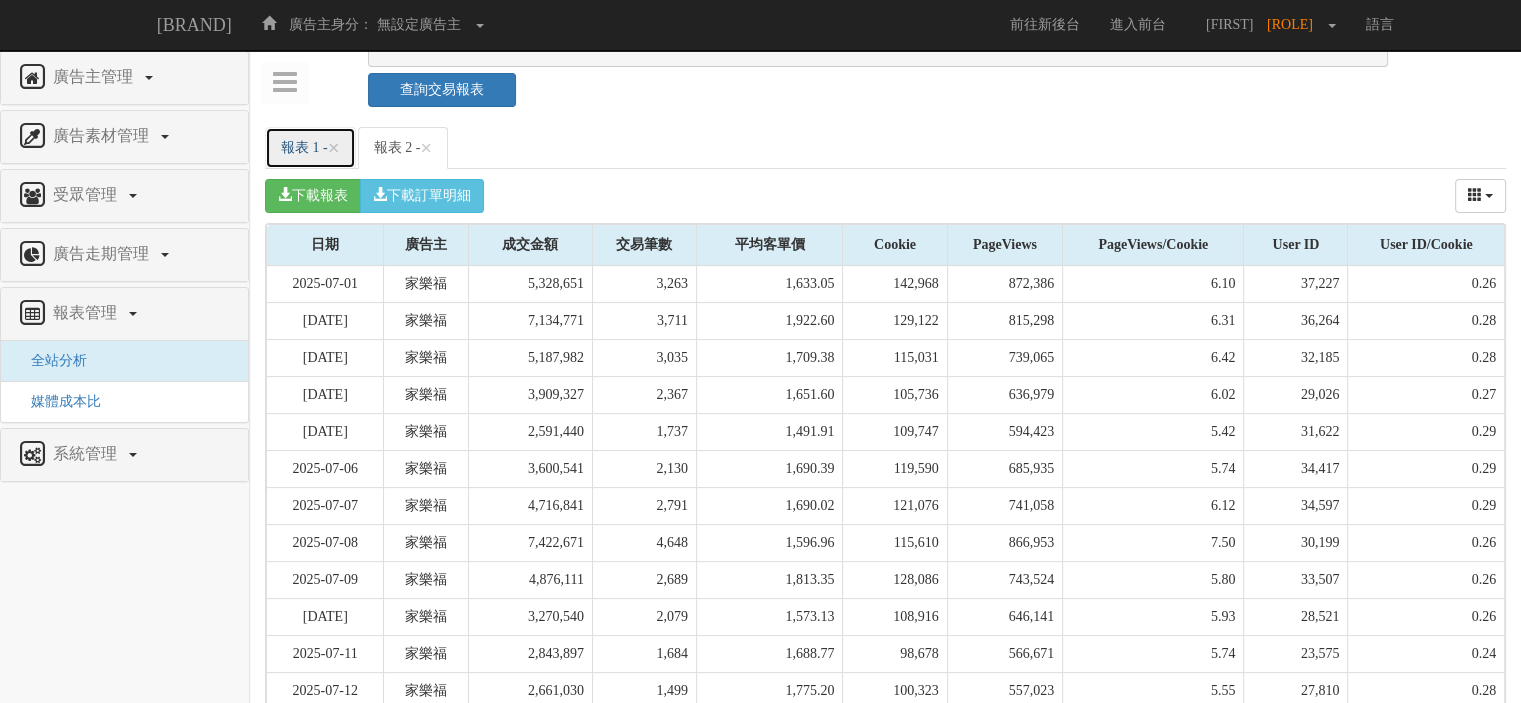 click on "報表 1 -    ×" at bounding box center [310, 148] 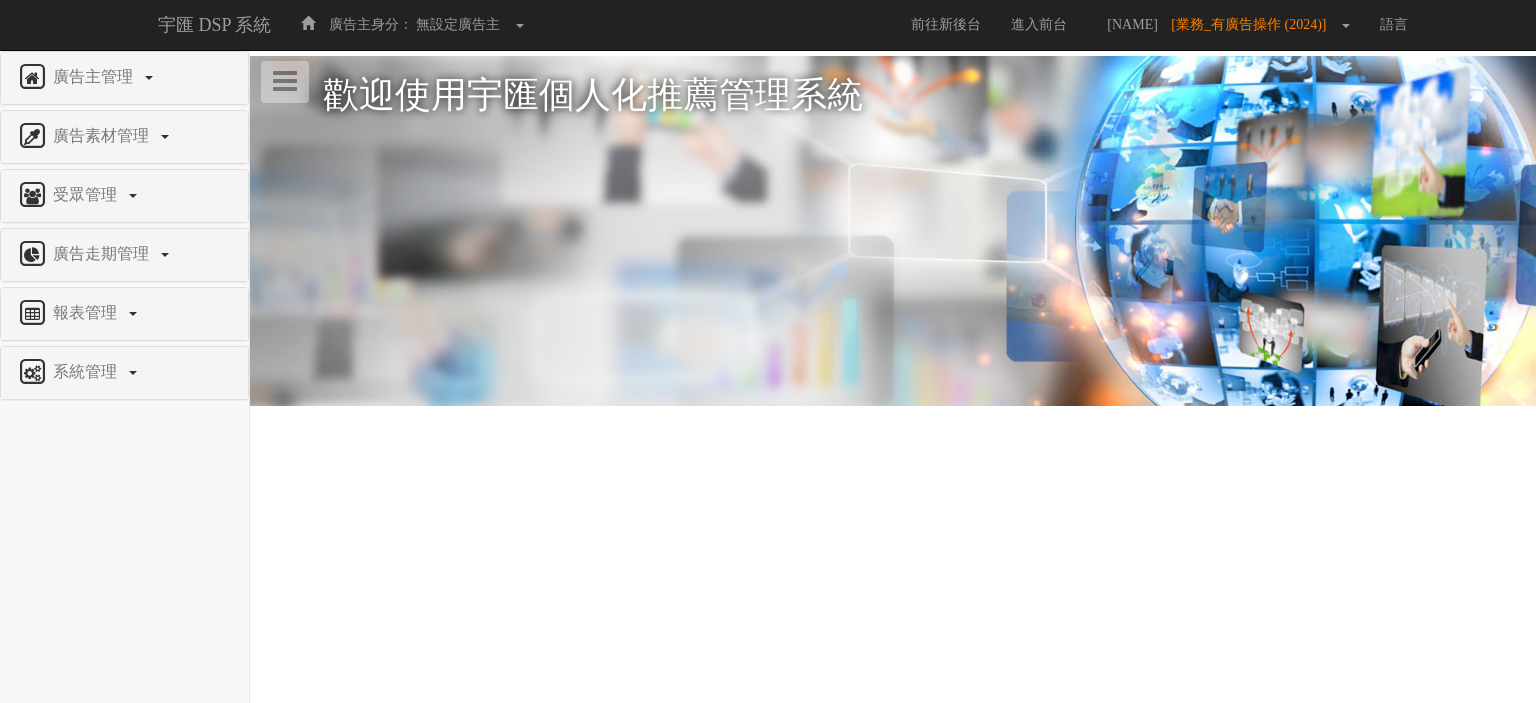 scroll, scrollTop: 0, scrollLeft: 0, axis: both 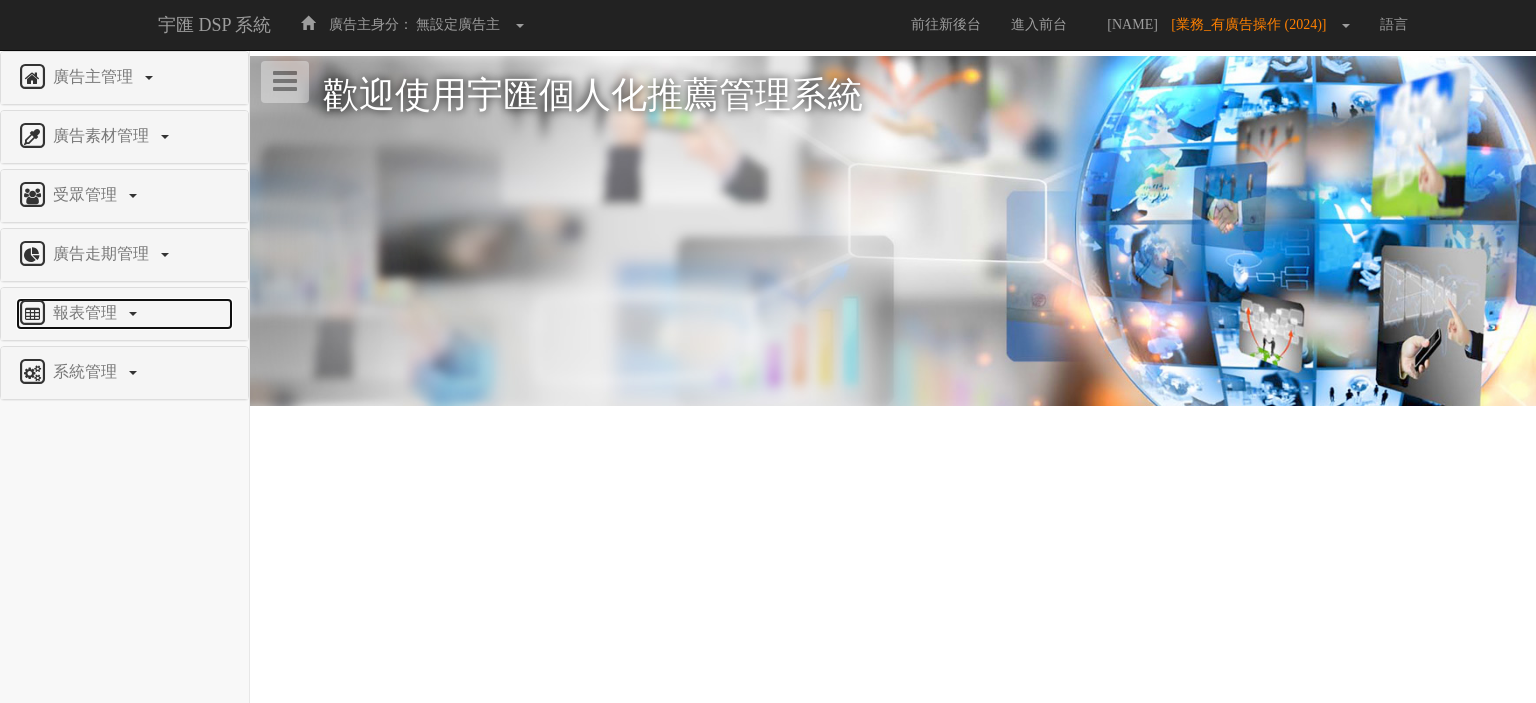 click on "報表管理" at bounding box center (87, 312) 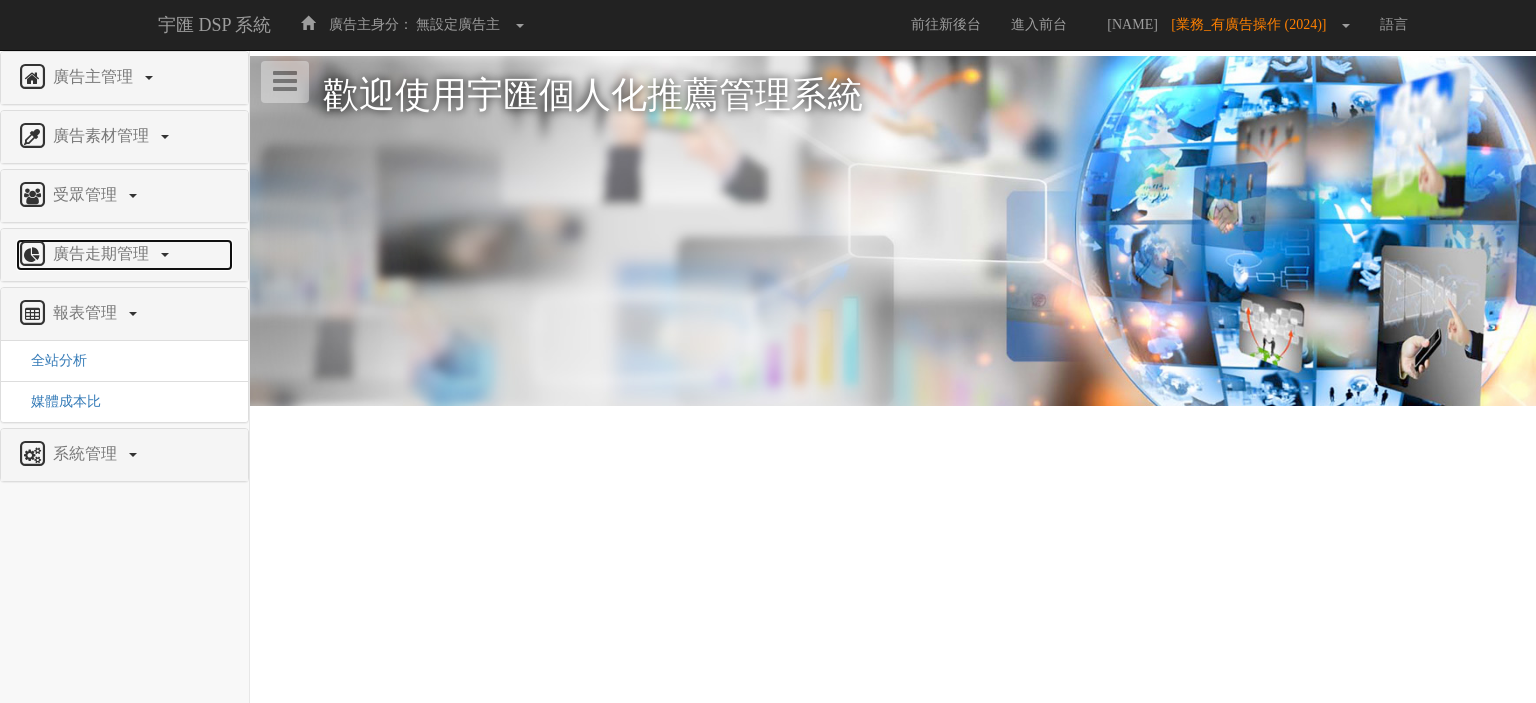 click on "廣告走期管理" at bounding box center (103, 253) 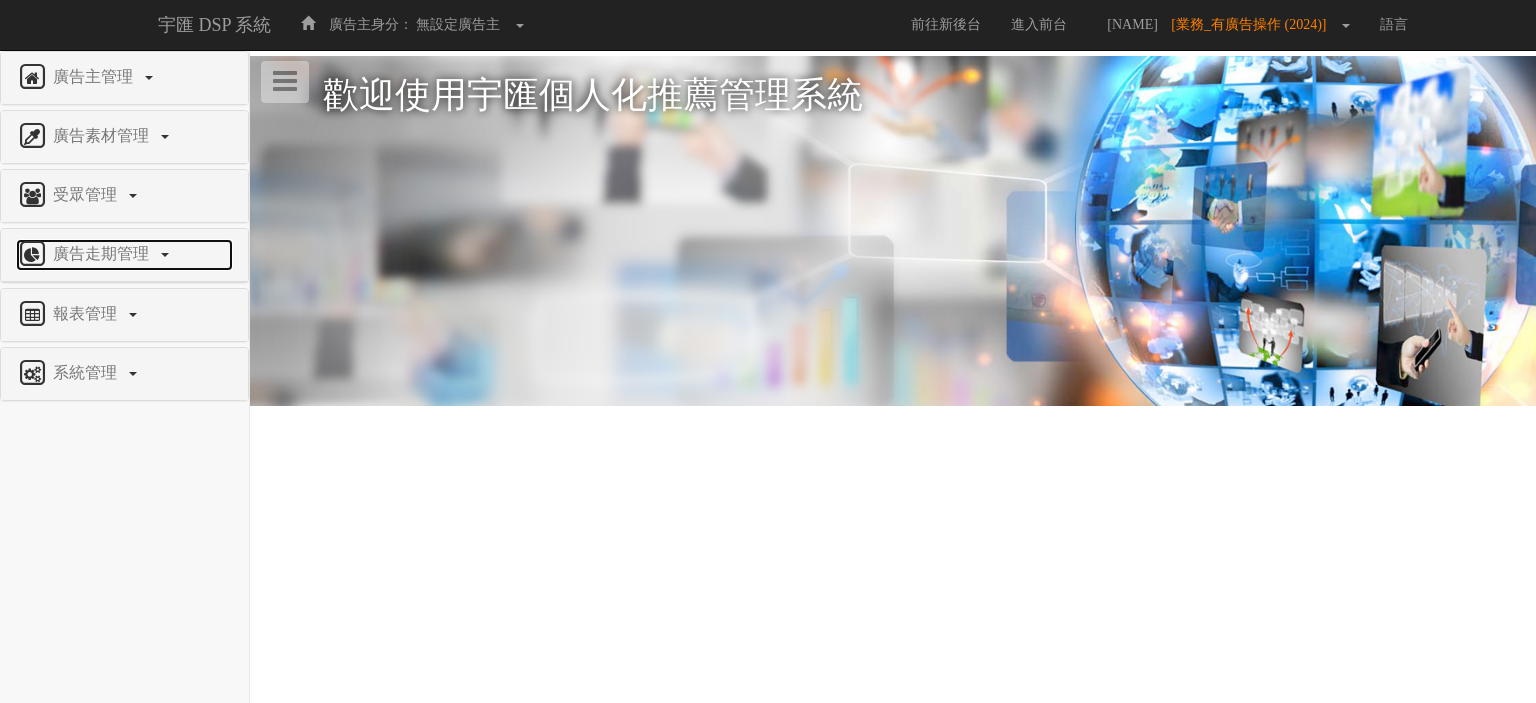 click on "廣告走期管理" at bounding box center (103, 253) 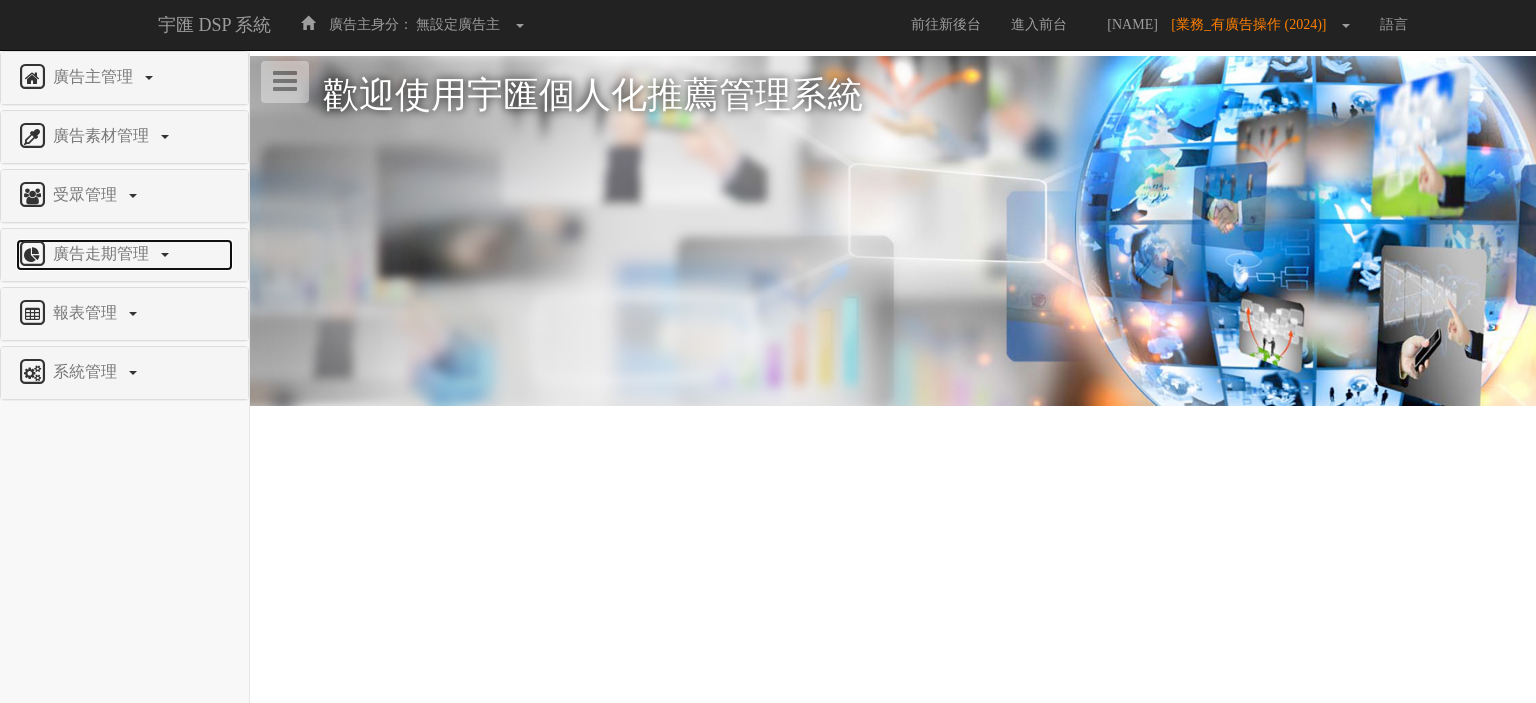 click on "廣告走期管理" at bounding box center [103, 253] 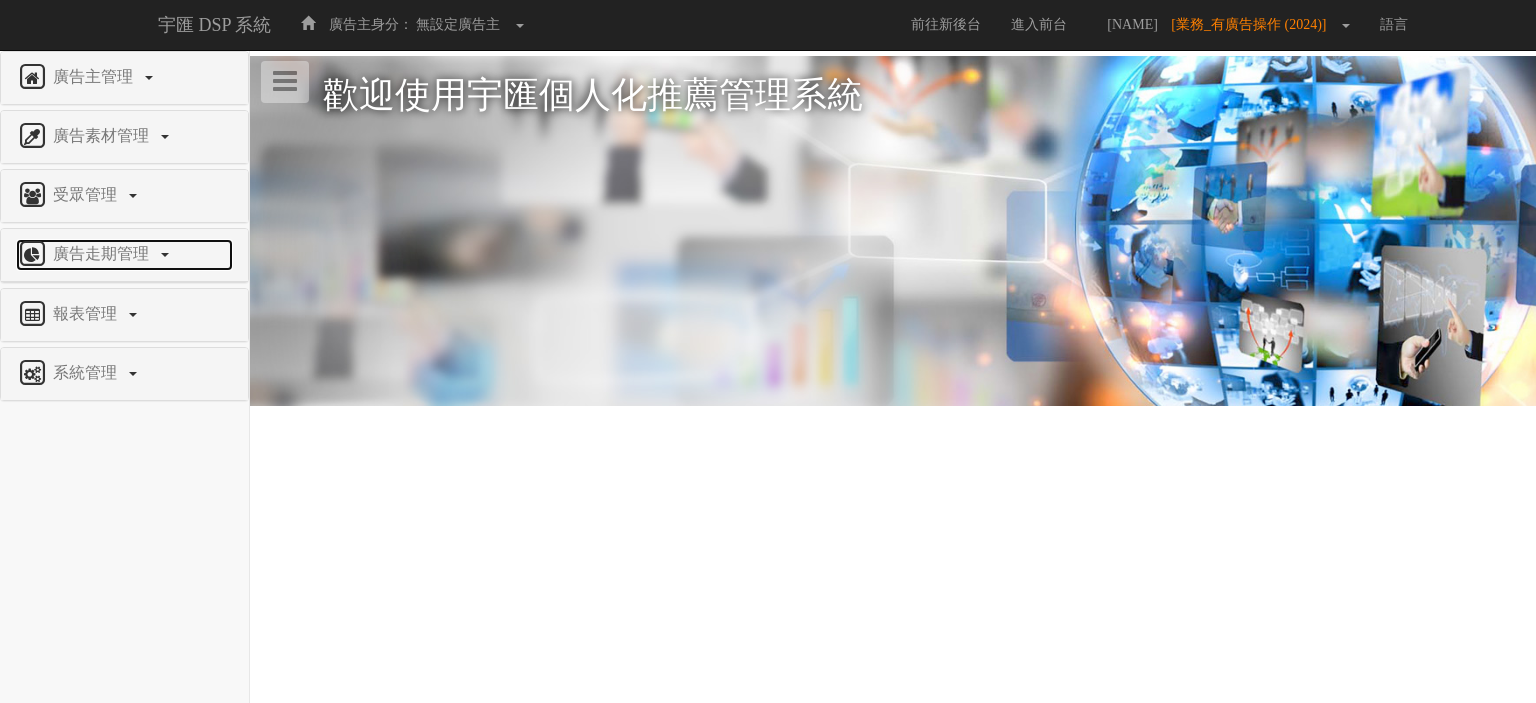 click on "廣告走期管理" at bounding box center [103, 253] 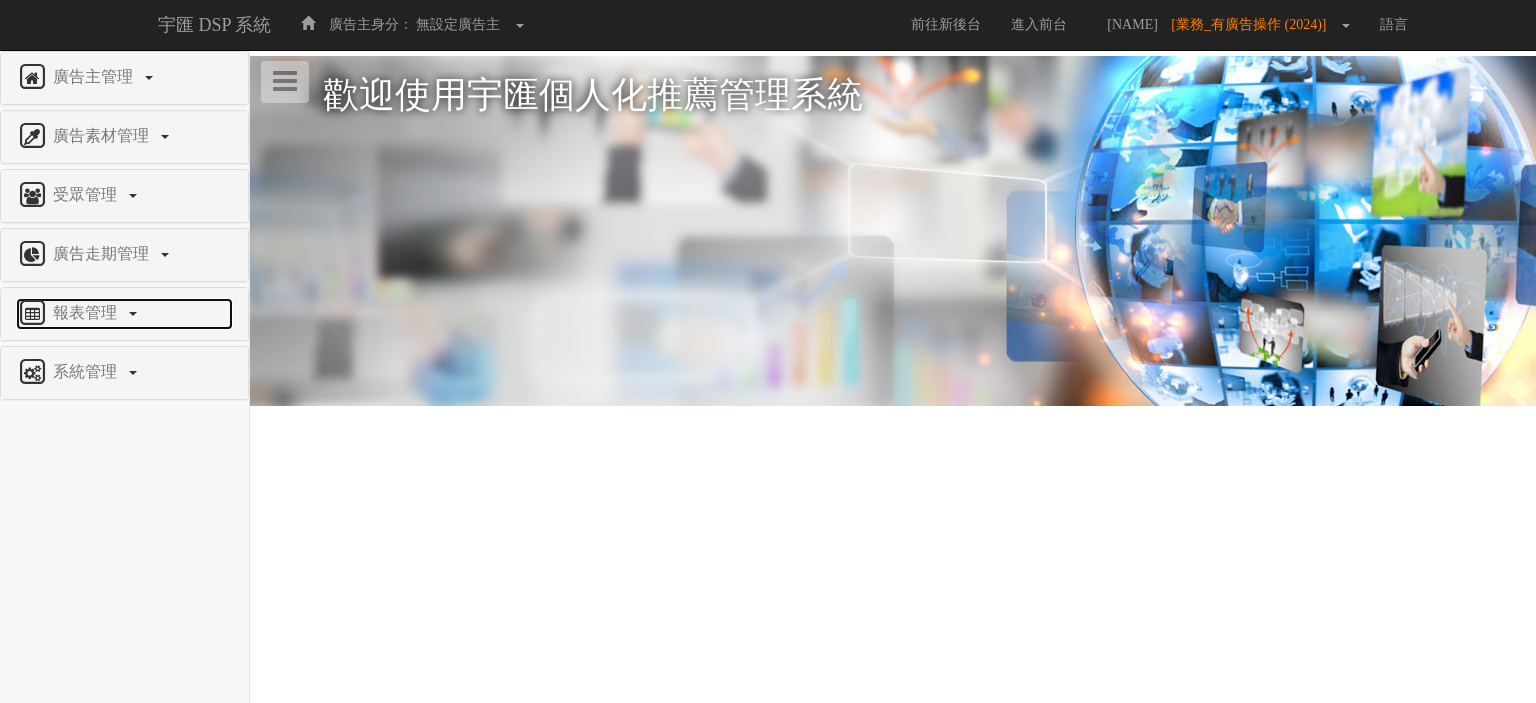 click on "報表管理" at bounding box center [87, 312] 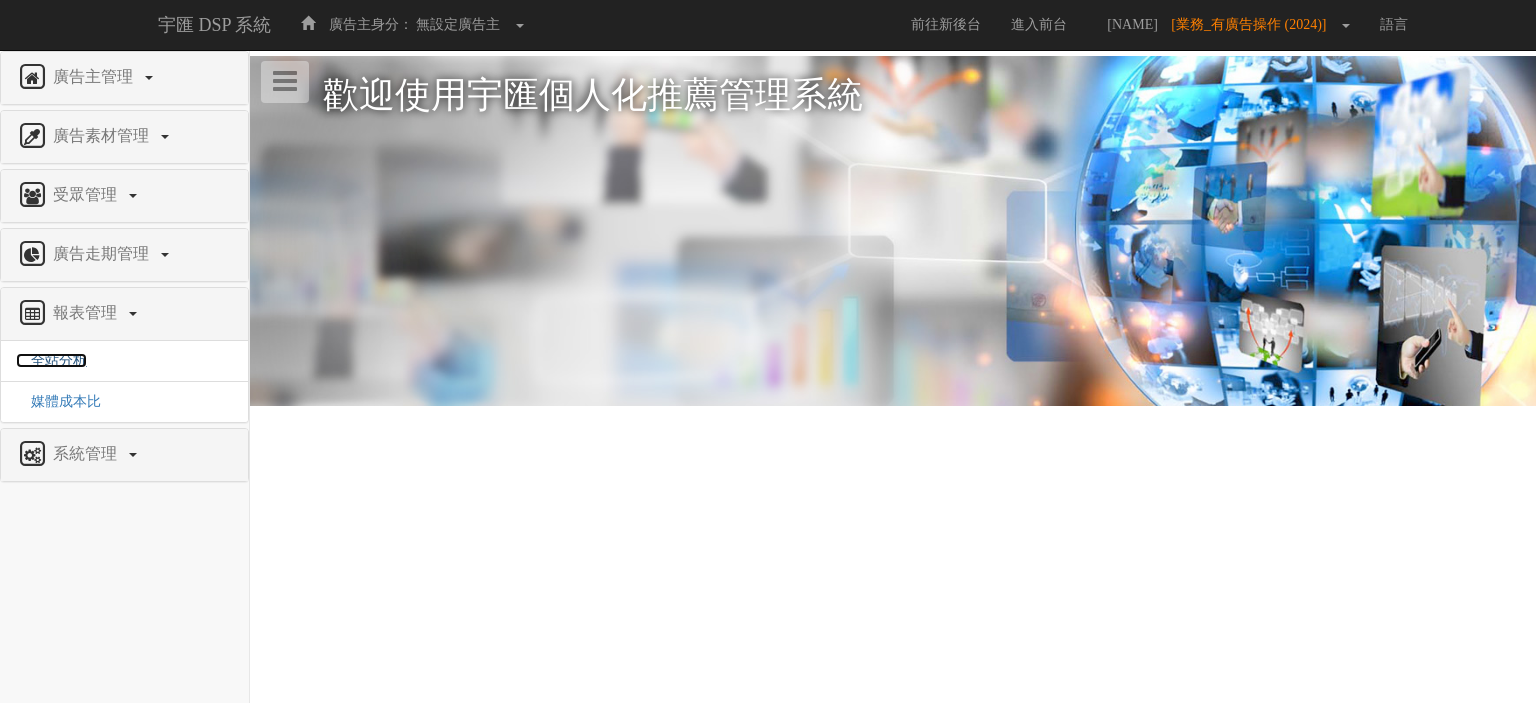 click on "全站分析" at bounding box center (51, 360) 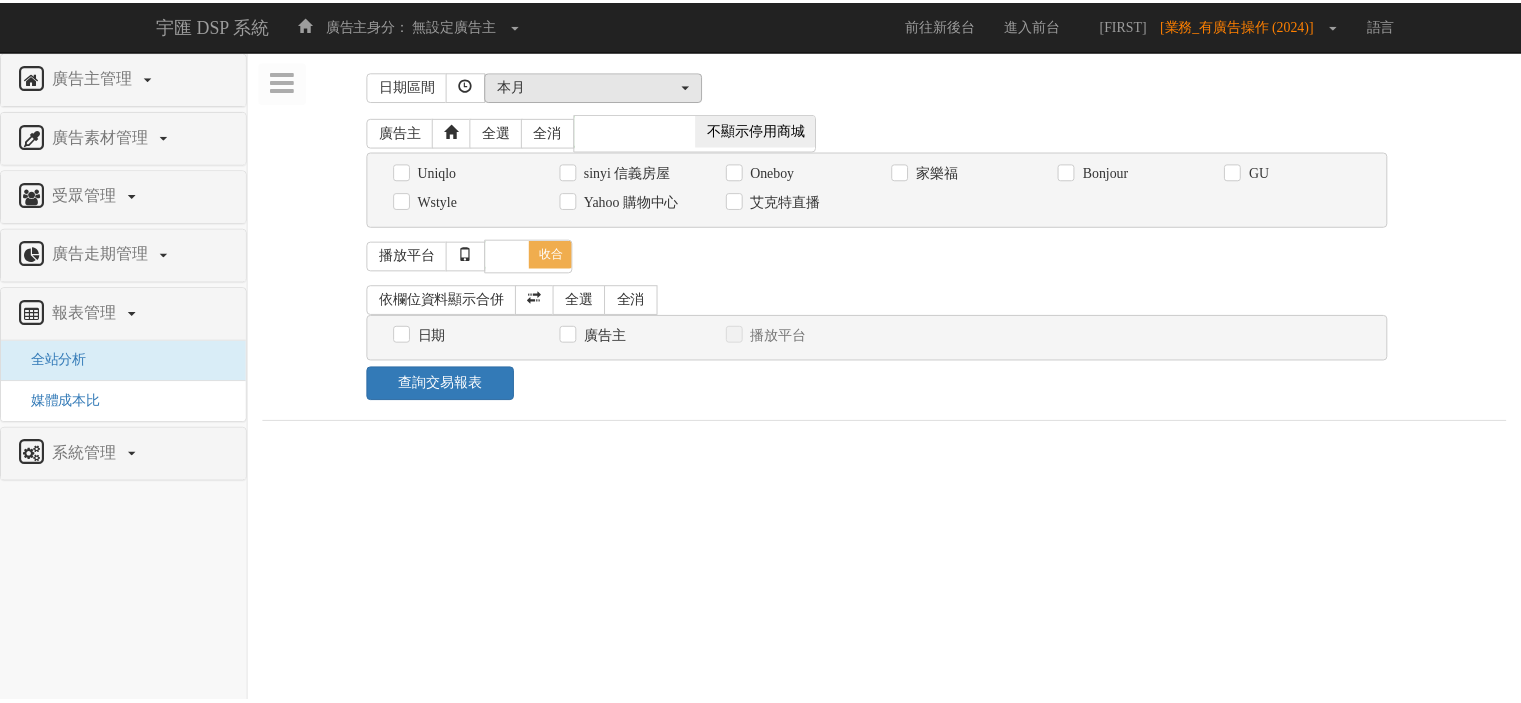 scroll, scrollTop: 0, scrollLeft: 0, axis: both 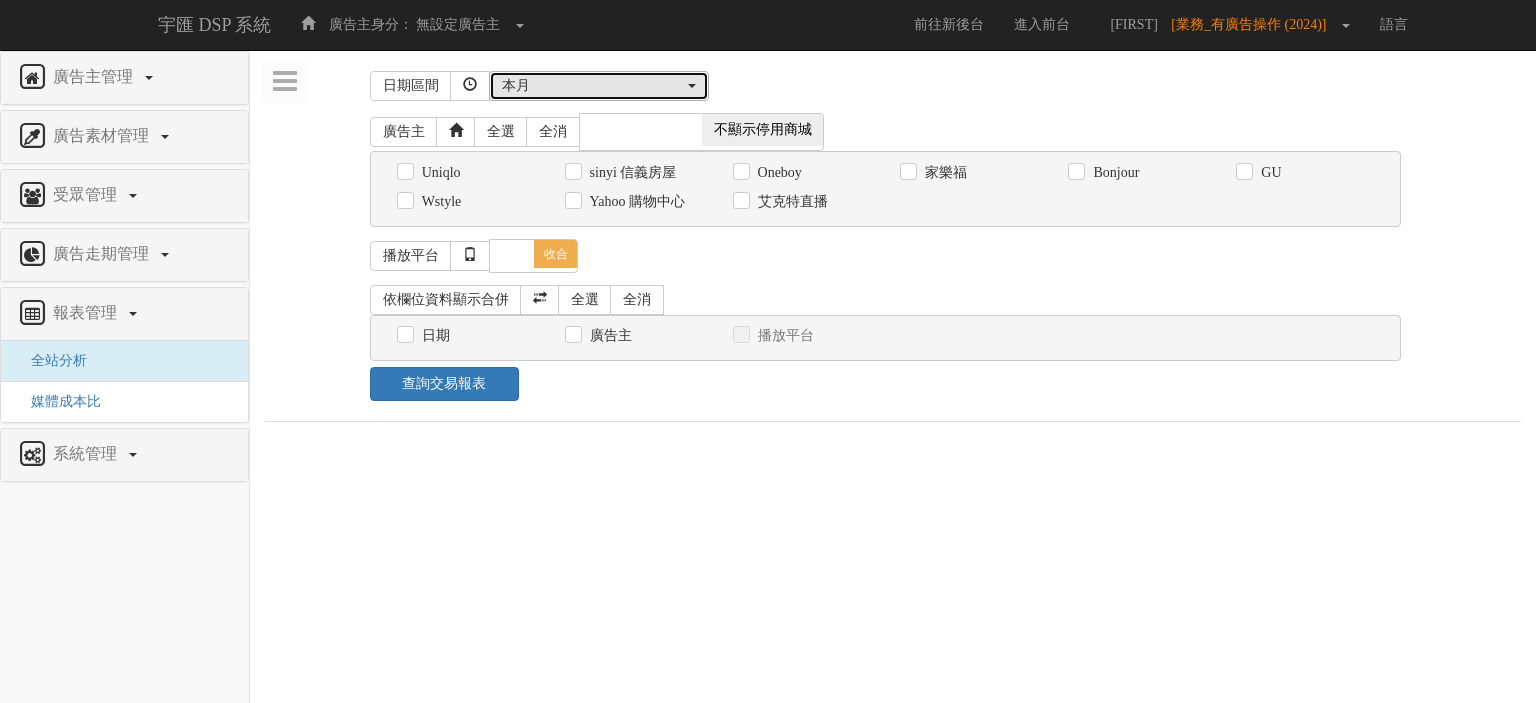 click on "本月" at bounding box center (593, 86) 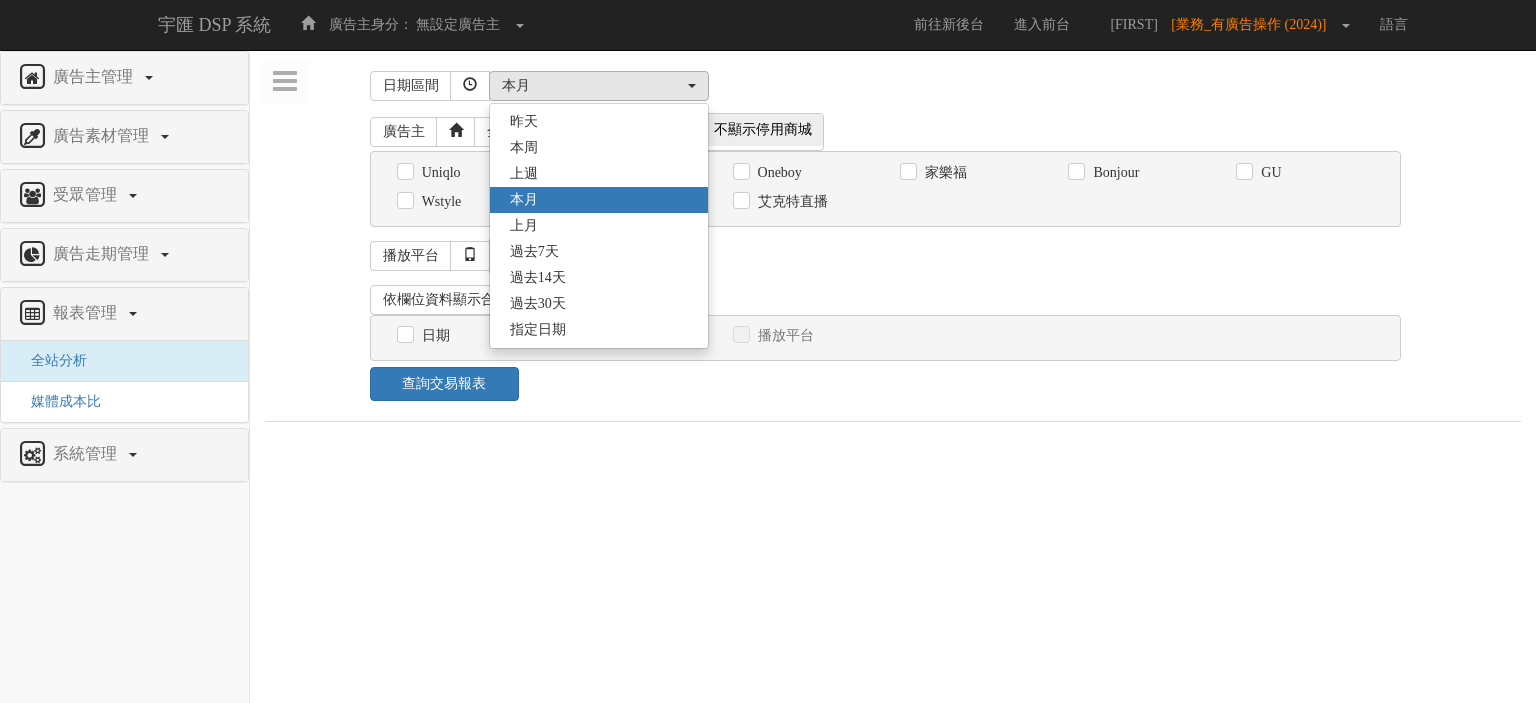 click on "昨天 本周 上週 本月 上月 過去7天 過去14天 過去30天 指定日期 本月   昨天 本周 上週 本月 上月 過去7天 過去14天 過去30天 指定日期" at bounding box center (953, 86) 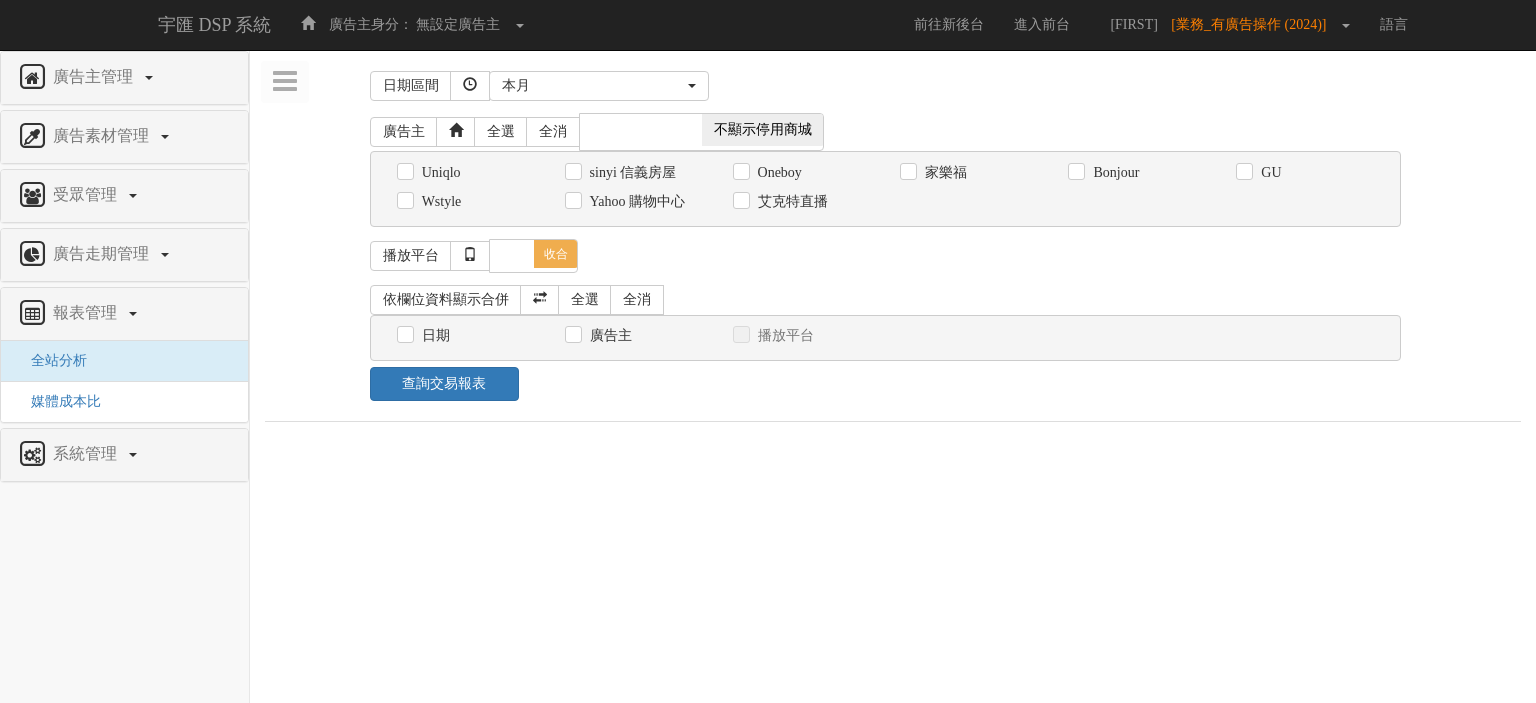 click on "家樂福" at bounding box center (943, 173) 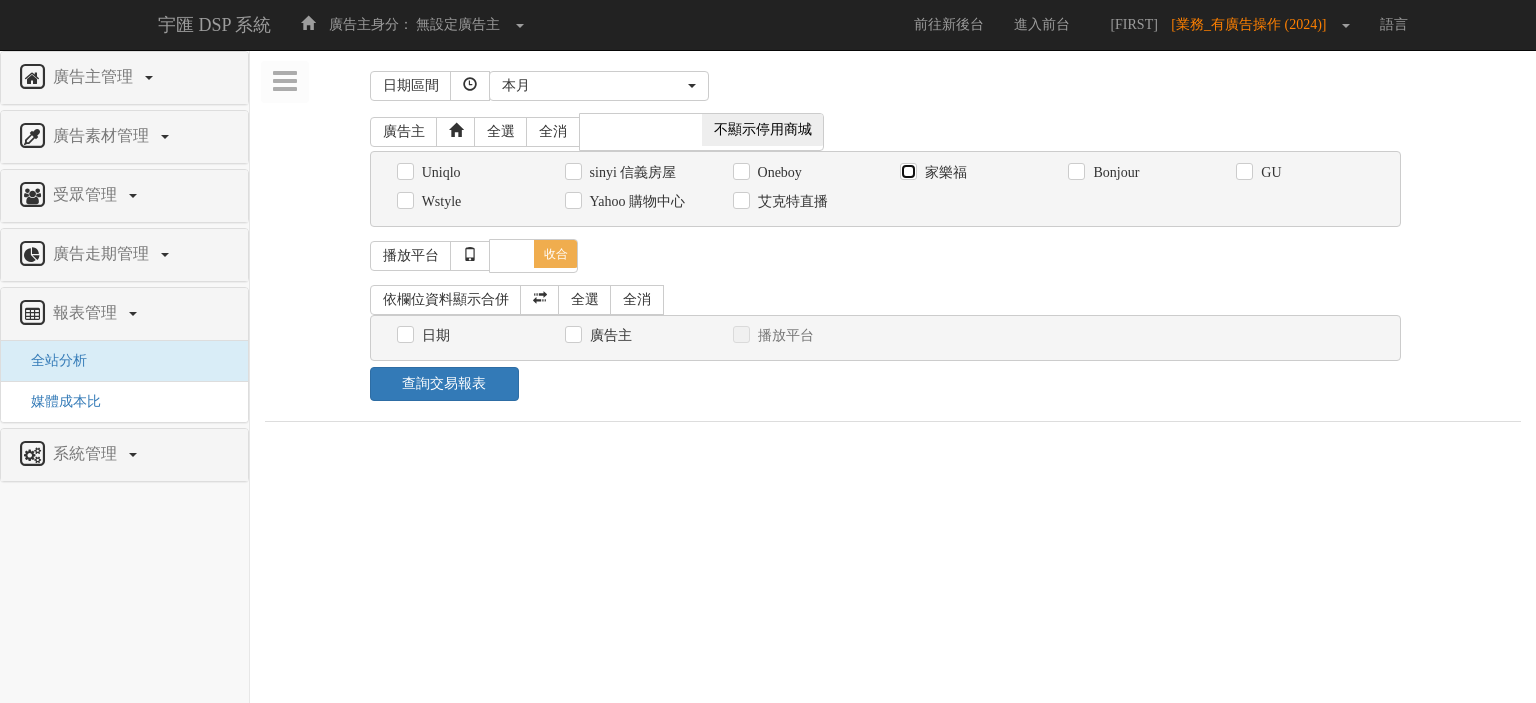 click on "家樂福" at bounding box center (906, 172) 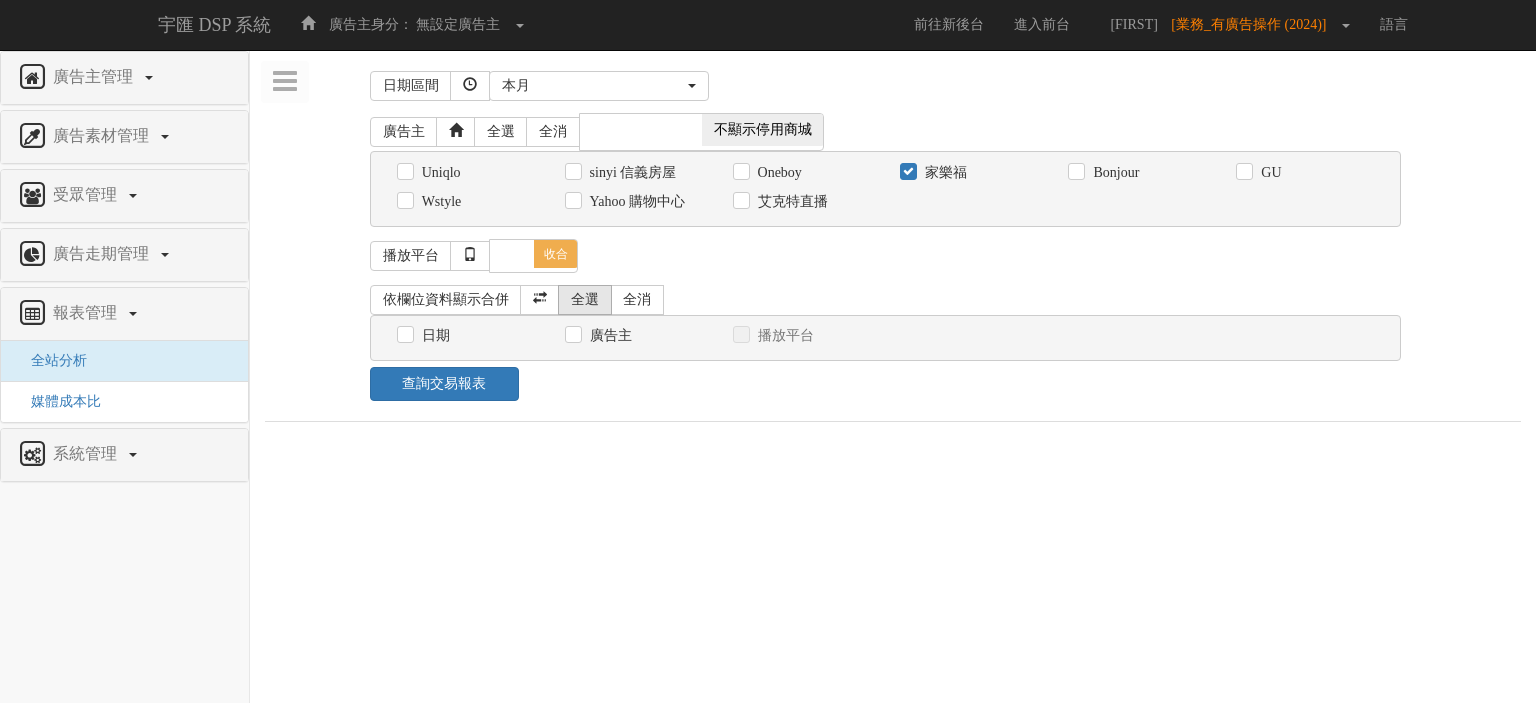click on "全選" at bounding box center (585, 300) 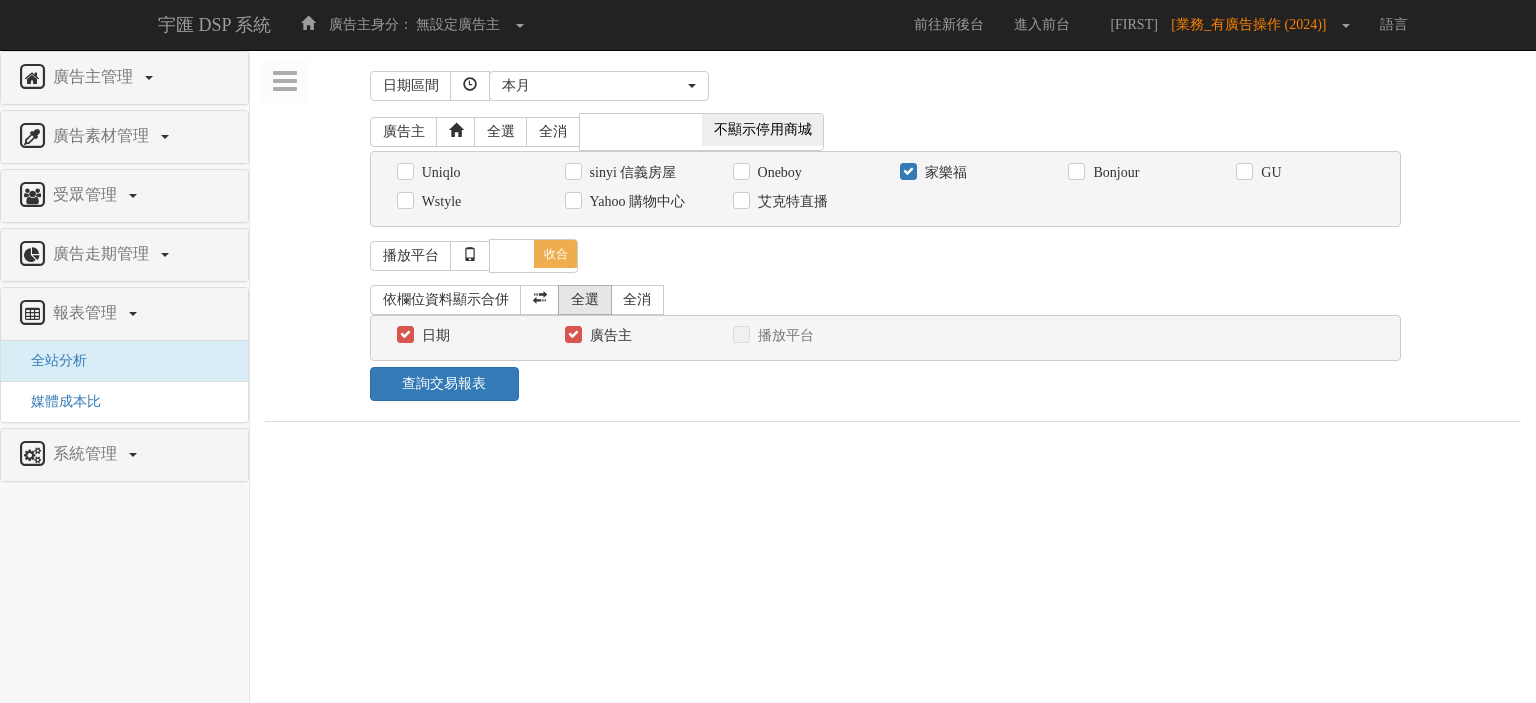 checkbox on "true" 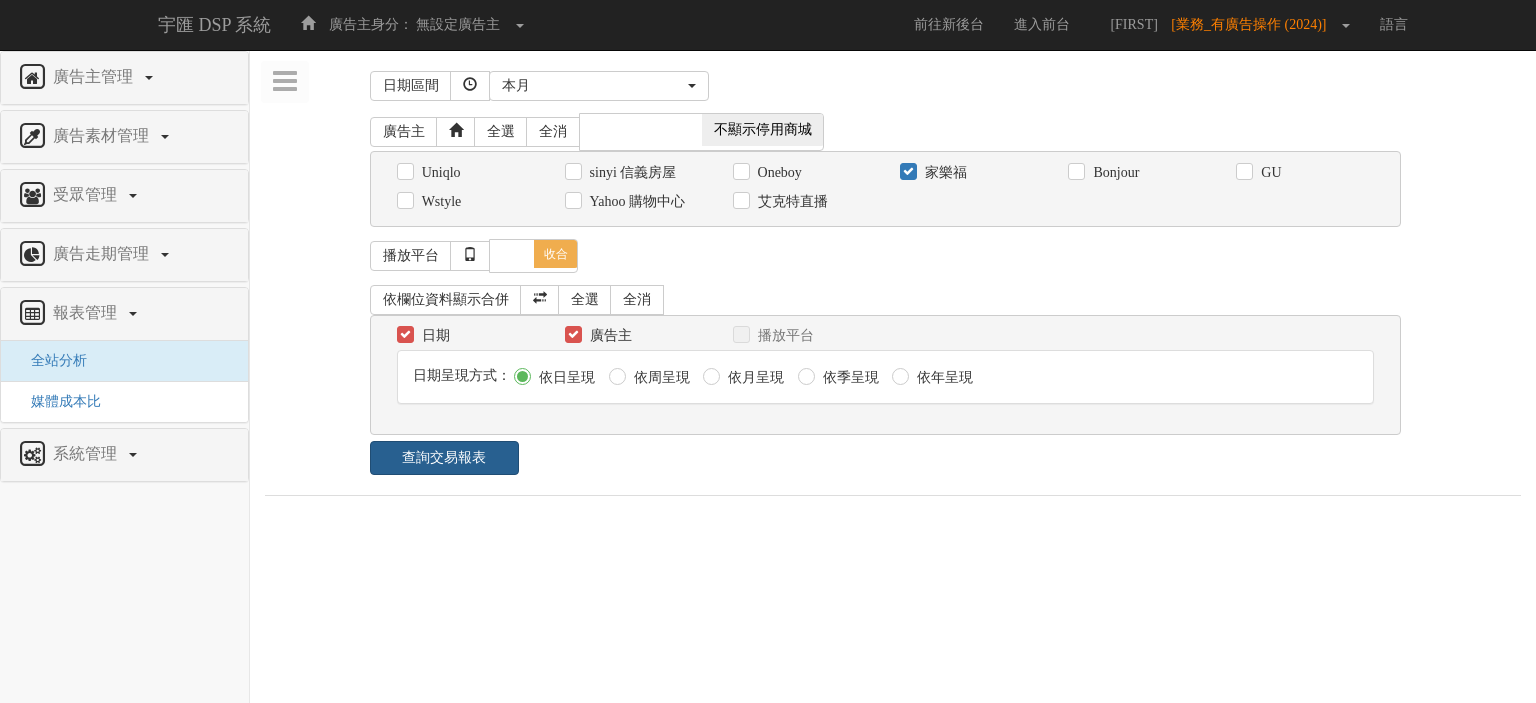 click on "查詢交易報表" at bounding box center (444, 458) 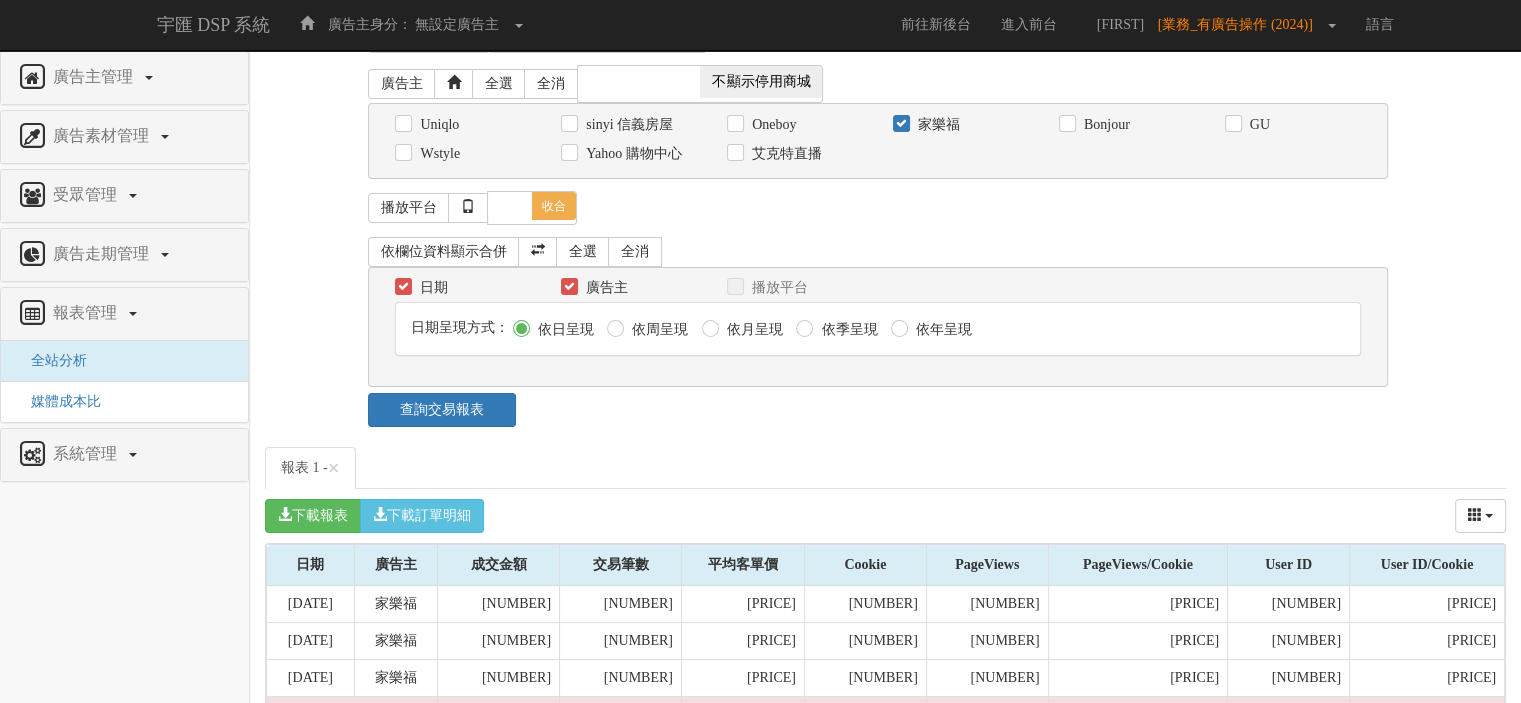 scroll, scrollTop: 0, scrollLeft: 0, axis: both 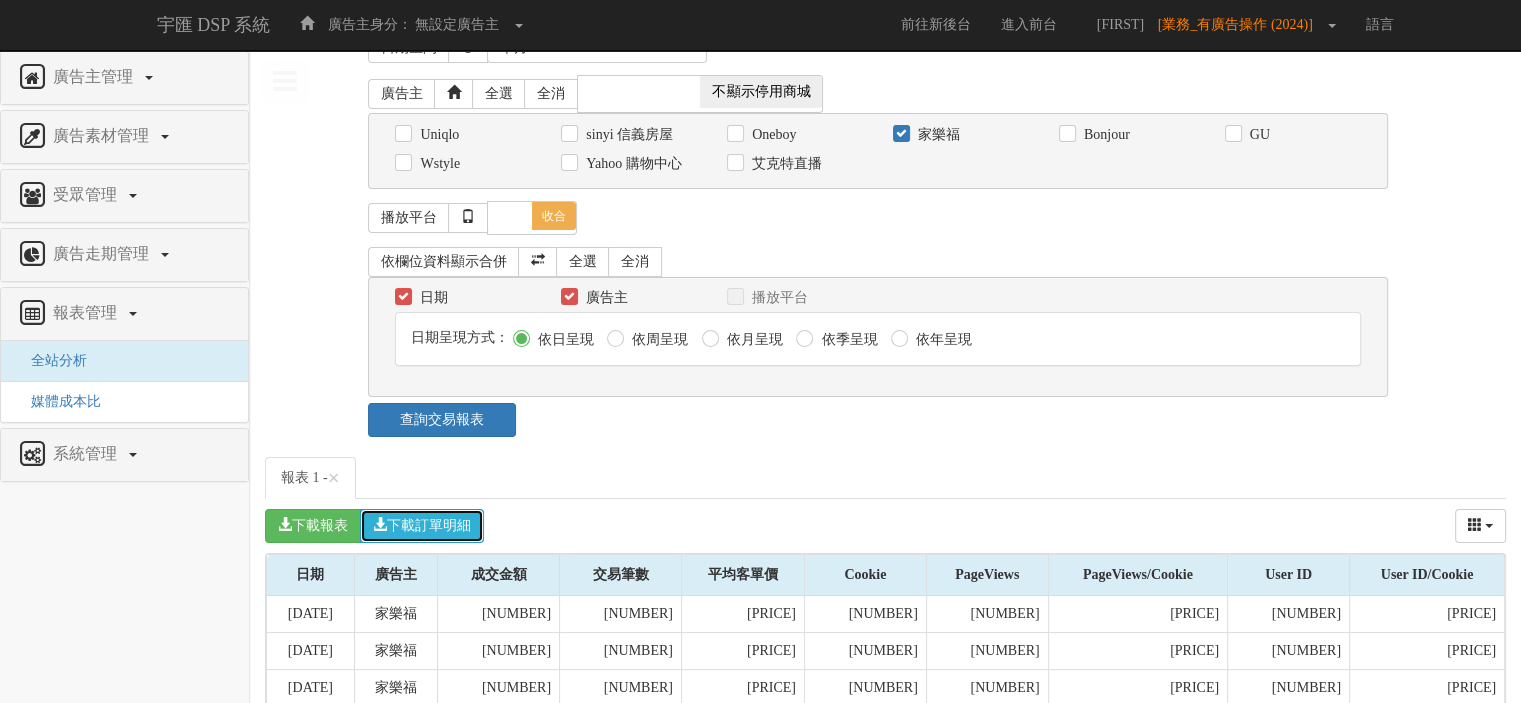 click on "下載訂單明細" at bounding box center [422, 526] 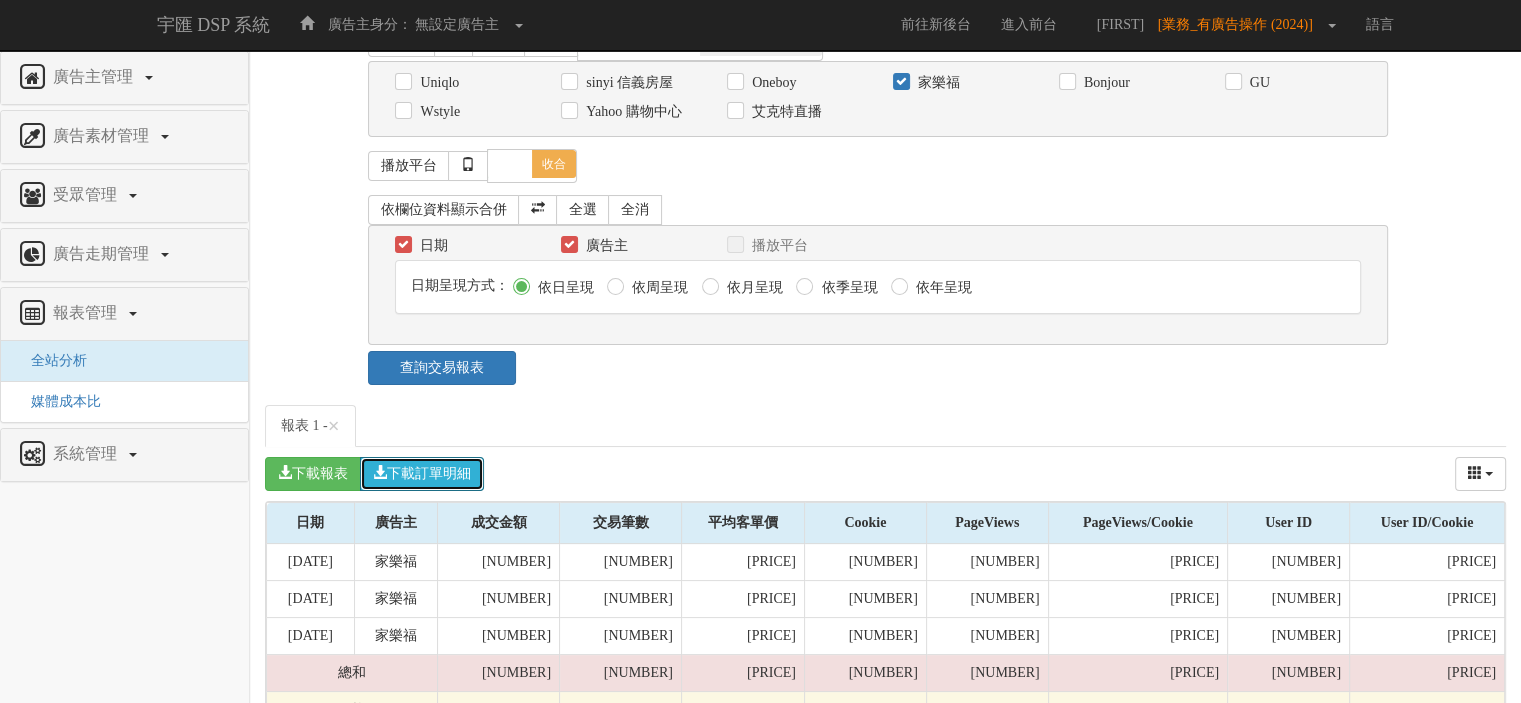 scroll, scrollTop: 138, scrollLeft: 0, axis: vertical 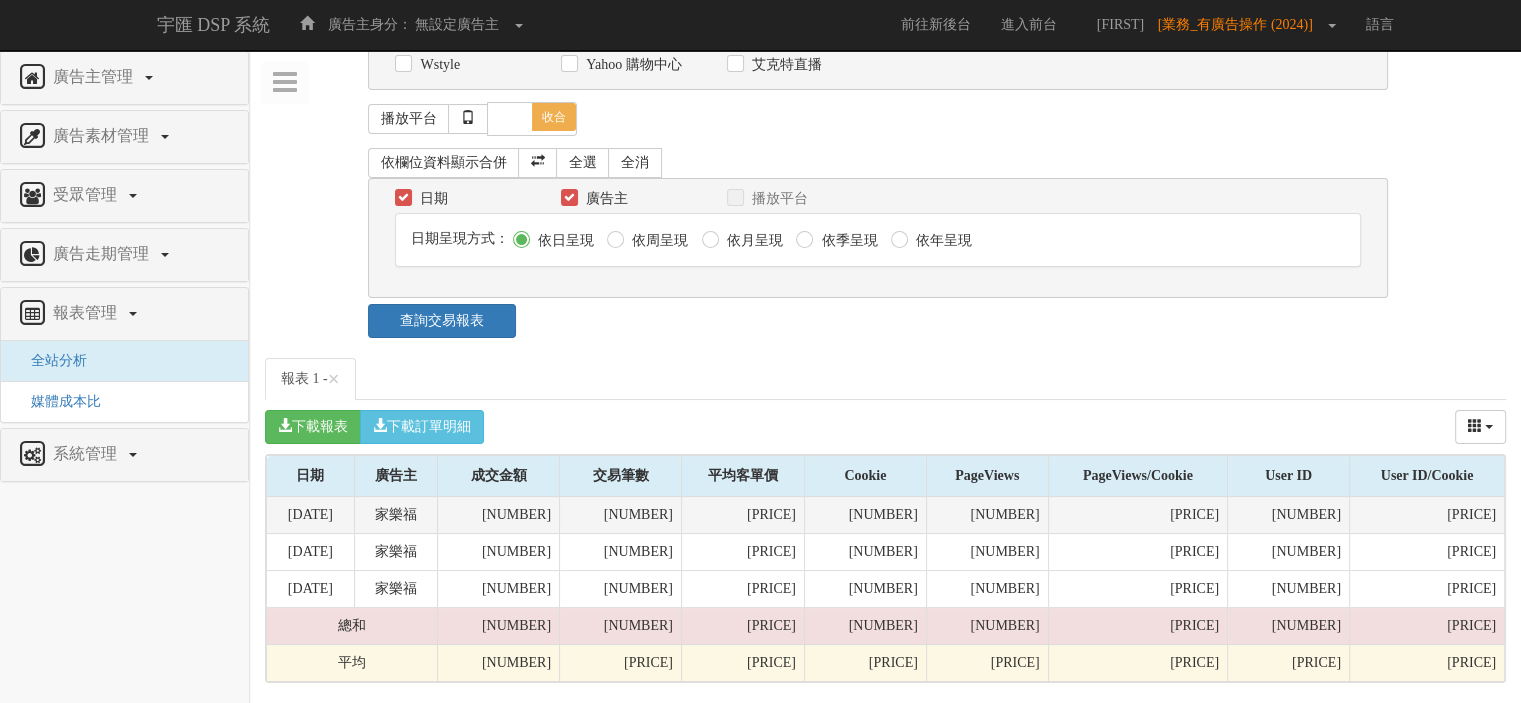 click on "2,398" at bounding box center (621, 515) 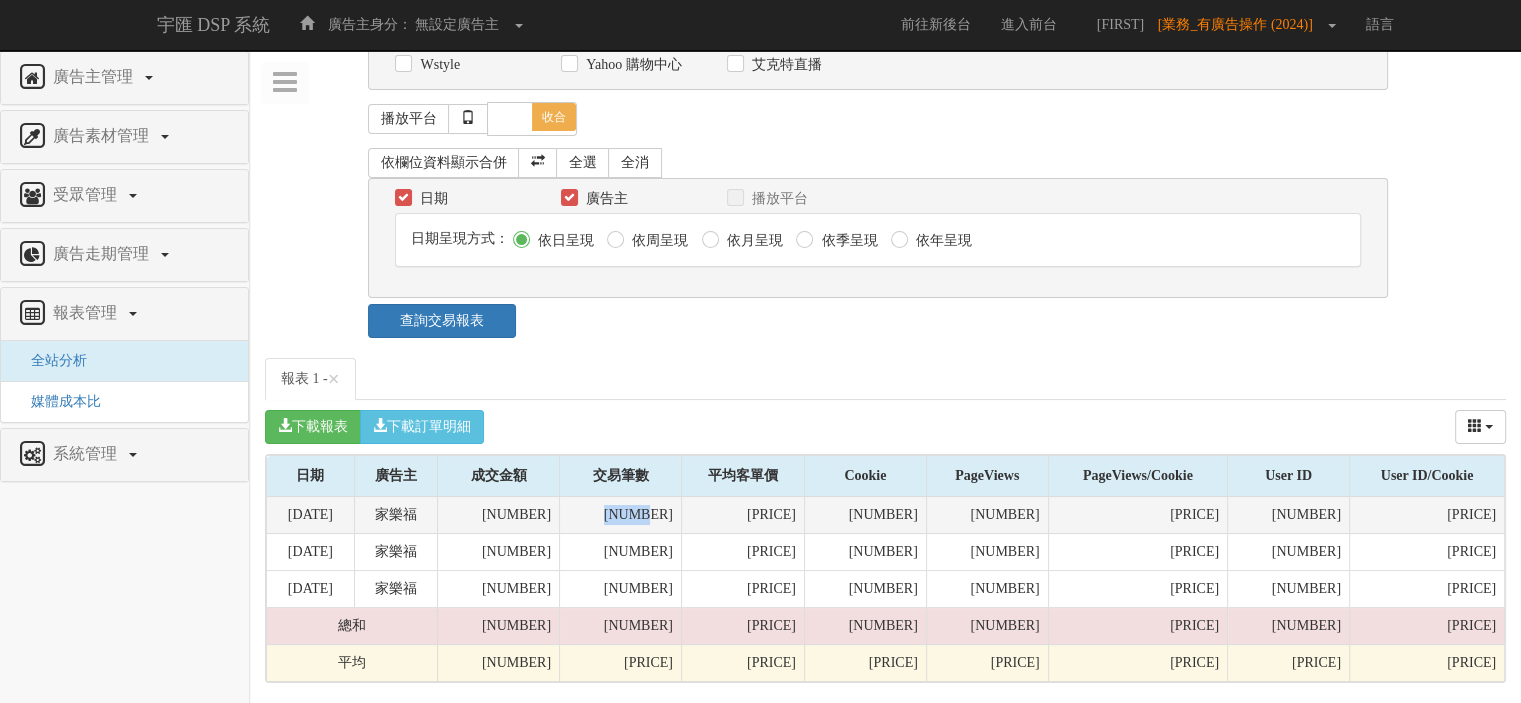click on "2,398" at bounding box center [621, 515] 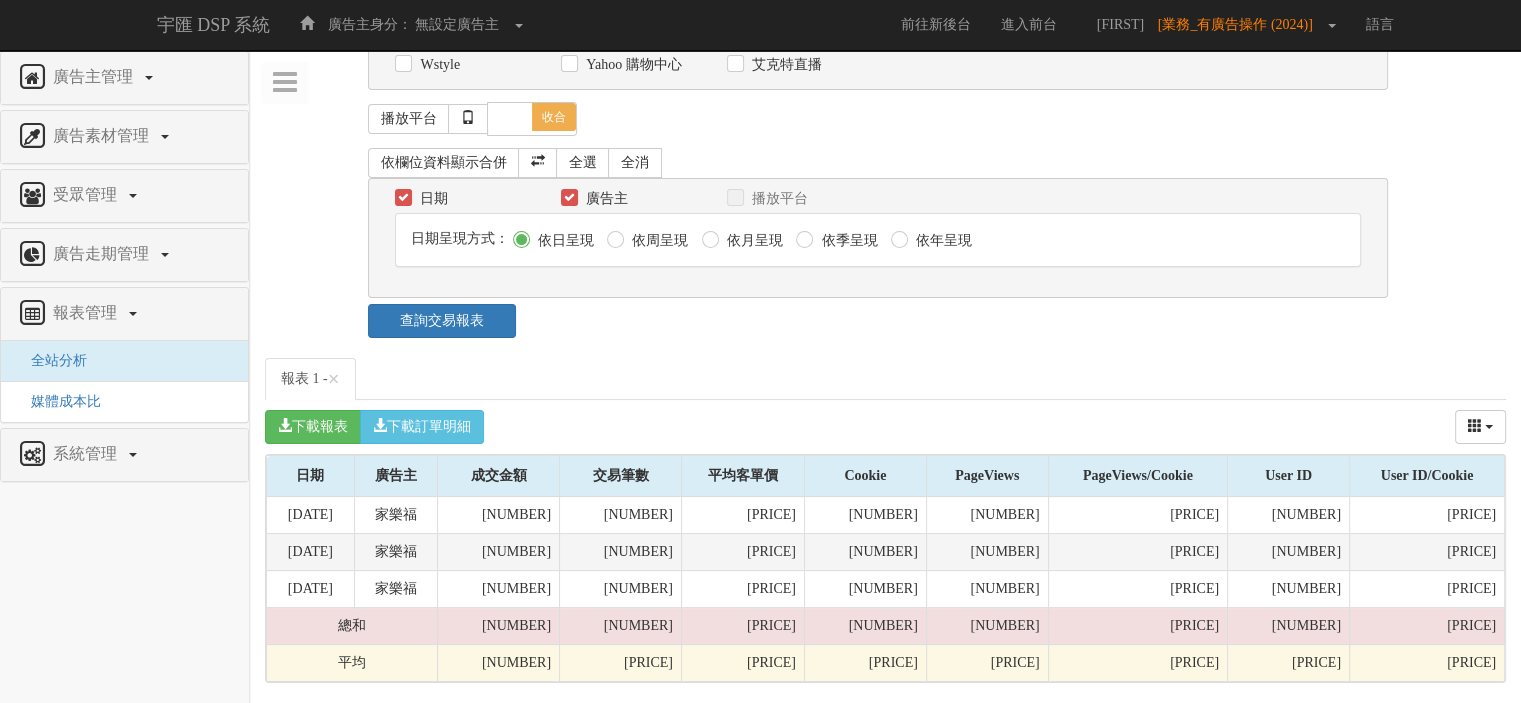 click on "1,568.52" at bounding box center (742, 552) 